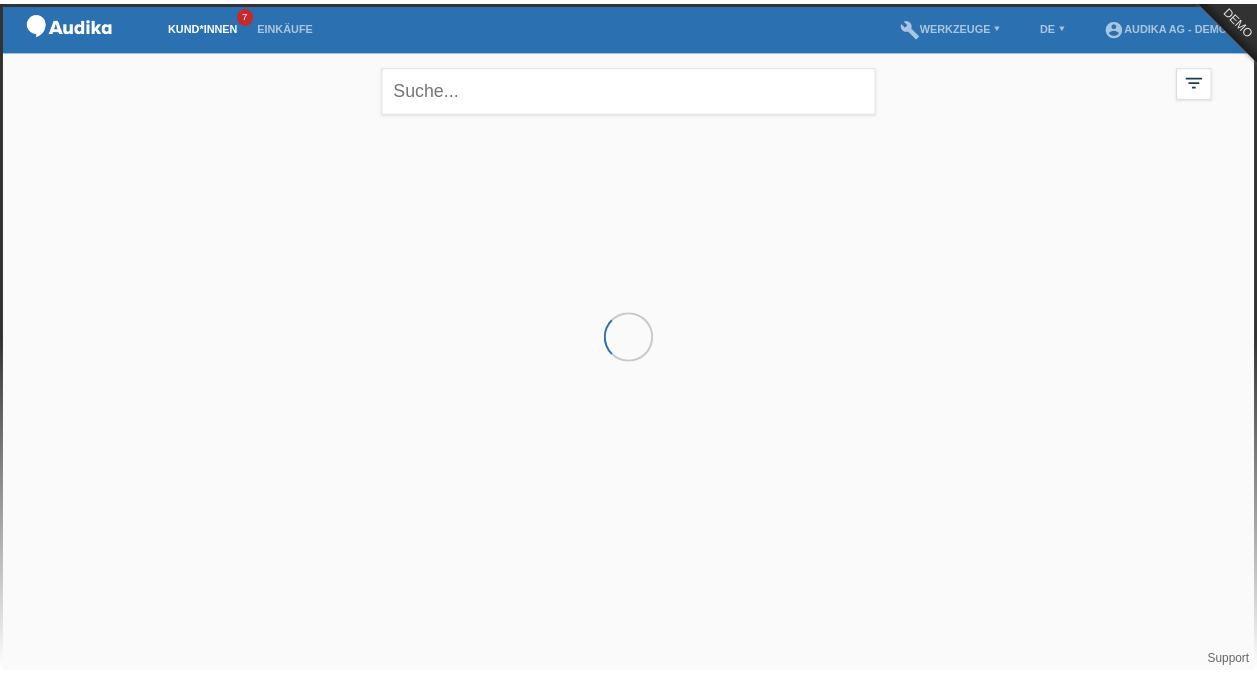 scroll, scrollTop: 0, scrollLeft: 0, axis: both 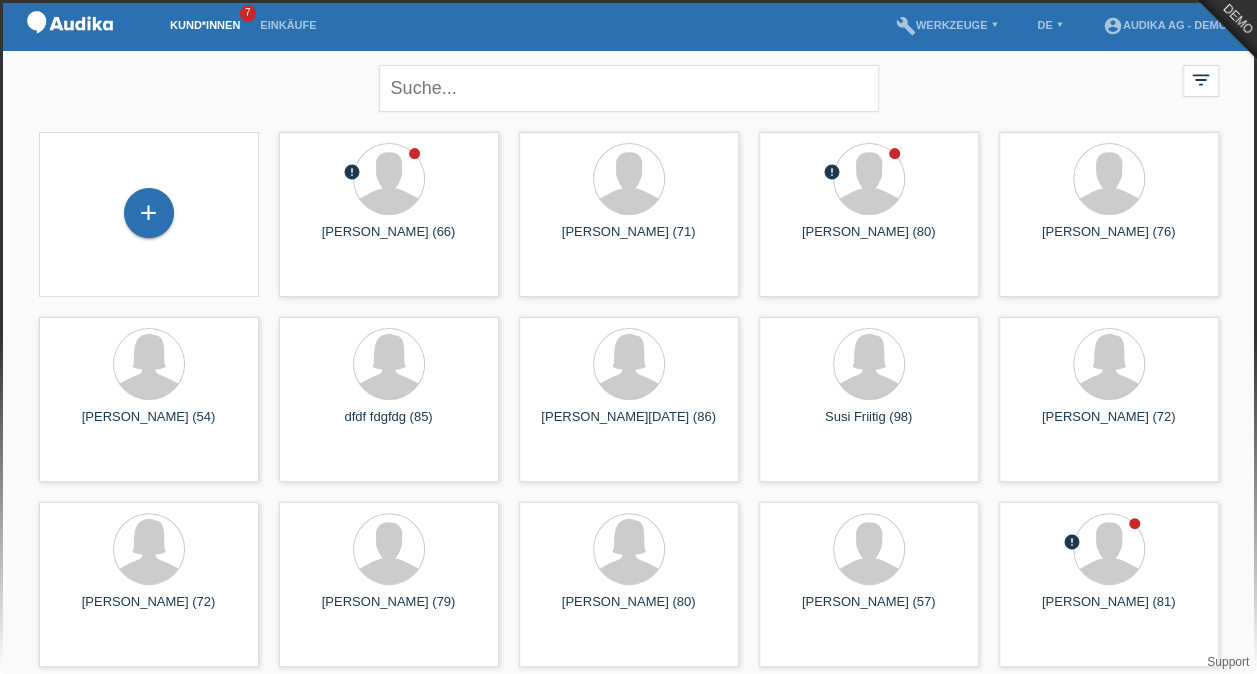 click on "+" at bounding box center (149, 213) 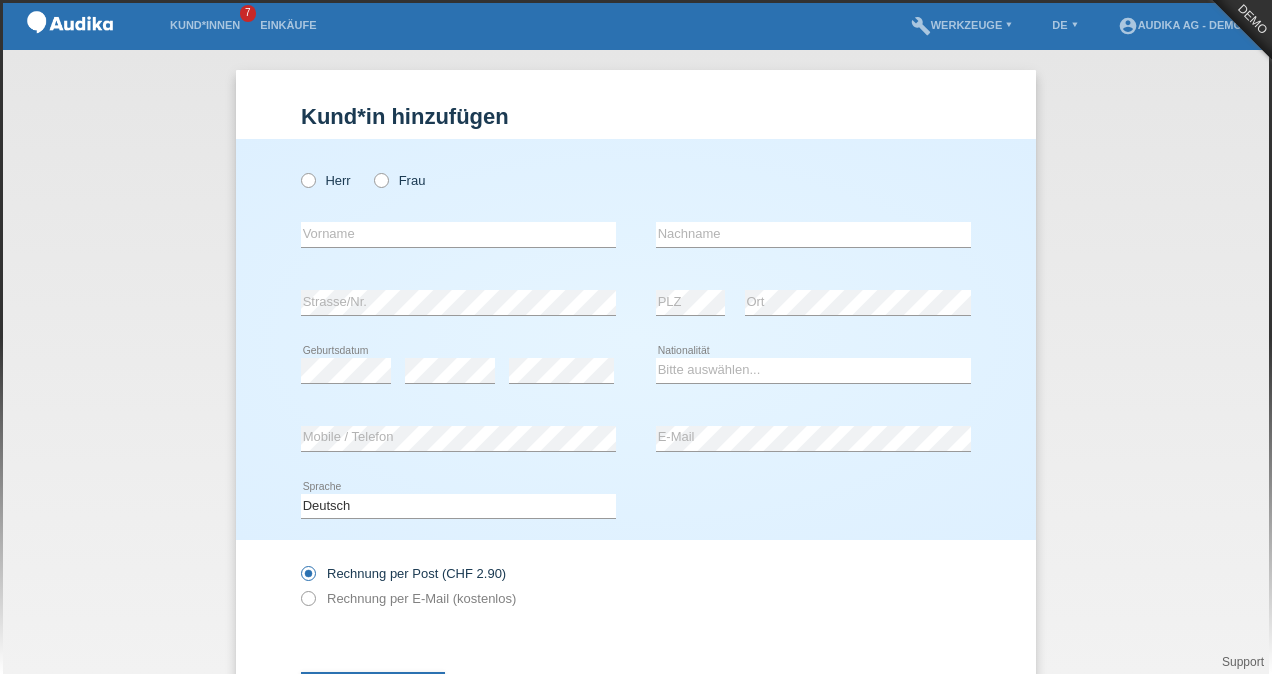 scroll, scrollTop: 0, scrollLeft: 0, axis: both 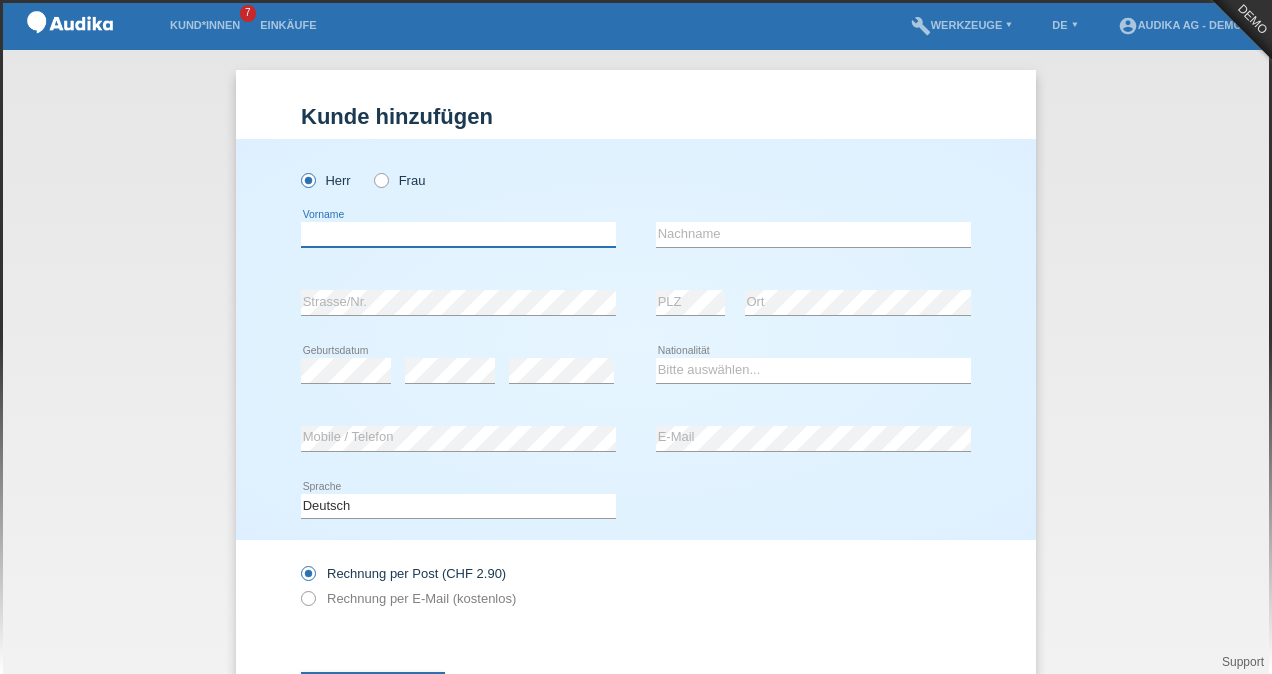 click at bounding box center [458, 234] 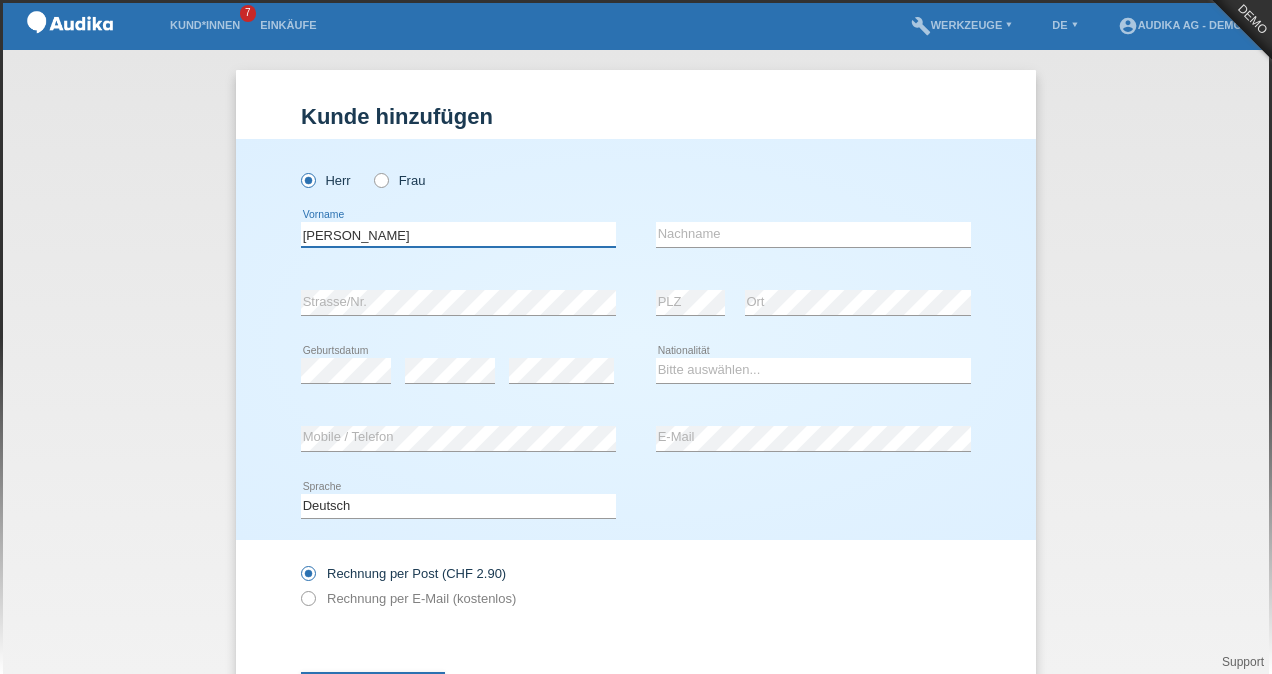 type on "[PERSON_NAME]" 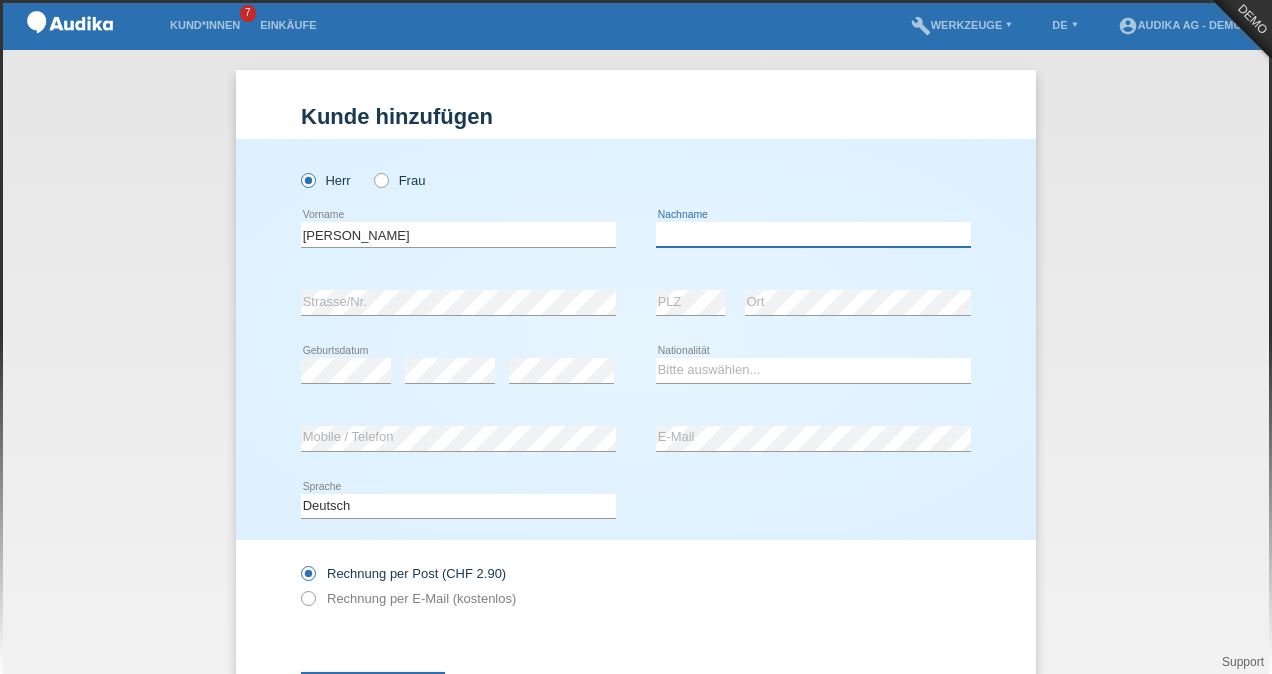 click at bounding box center [813, 234] 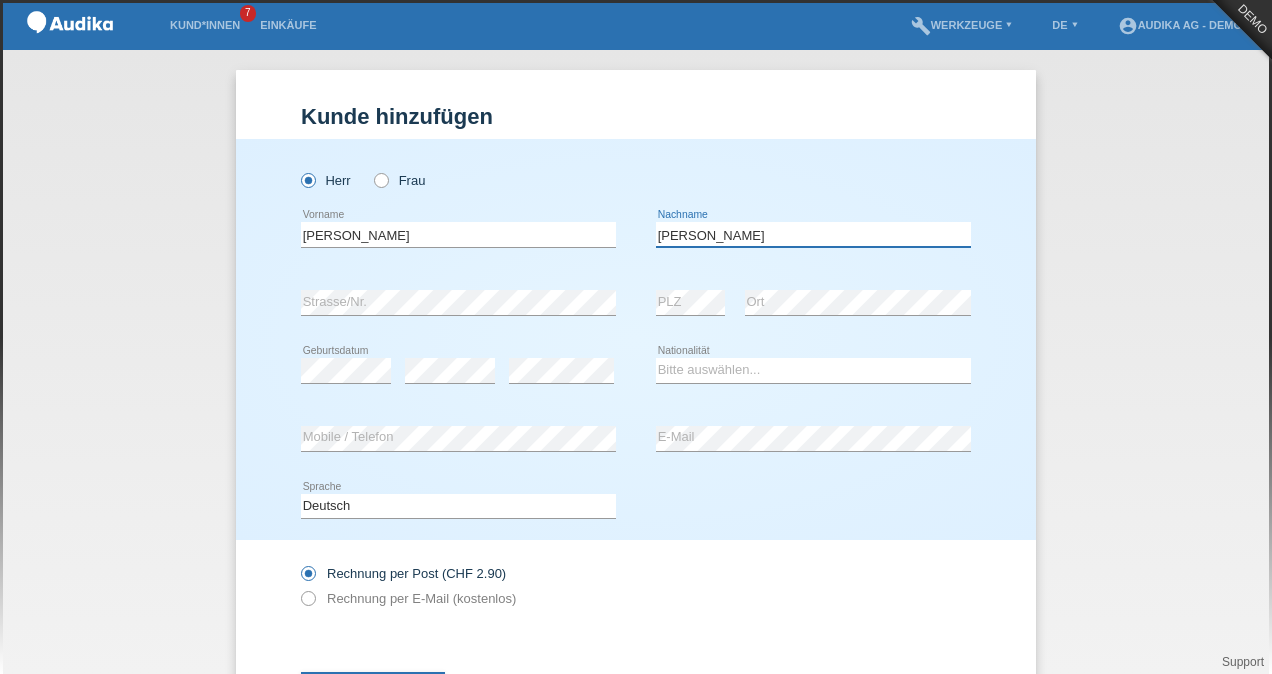 type on "[PERSON_NAME]" 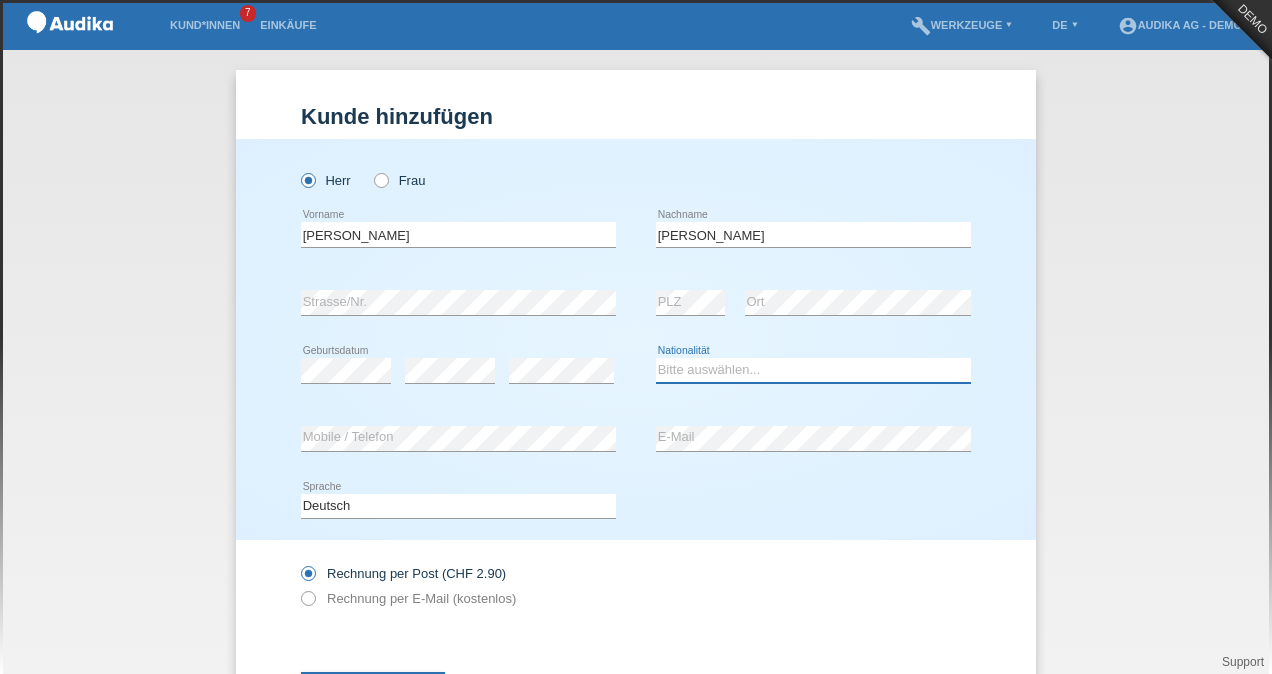 click on "Bitte auswählen...
Schweiz
Deutschland
Liechtenstein
Österreich
------------
Afghanistan
Ägypten
Åland
Albanien
Algerien" at bounding box center (813, 370) 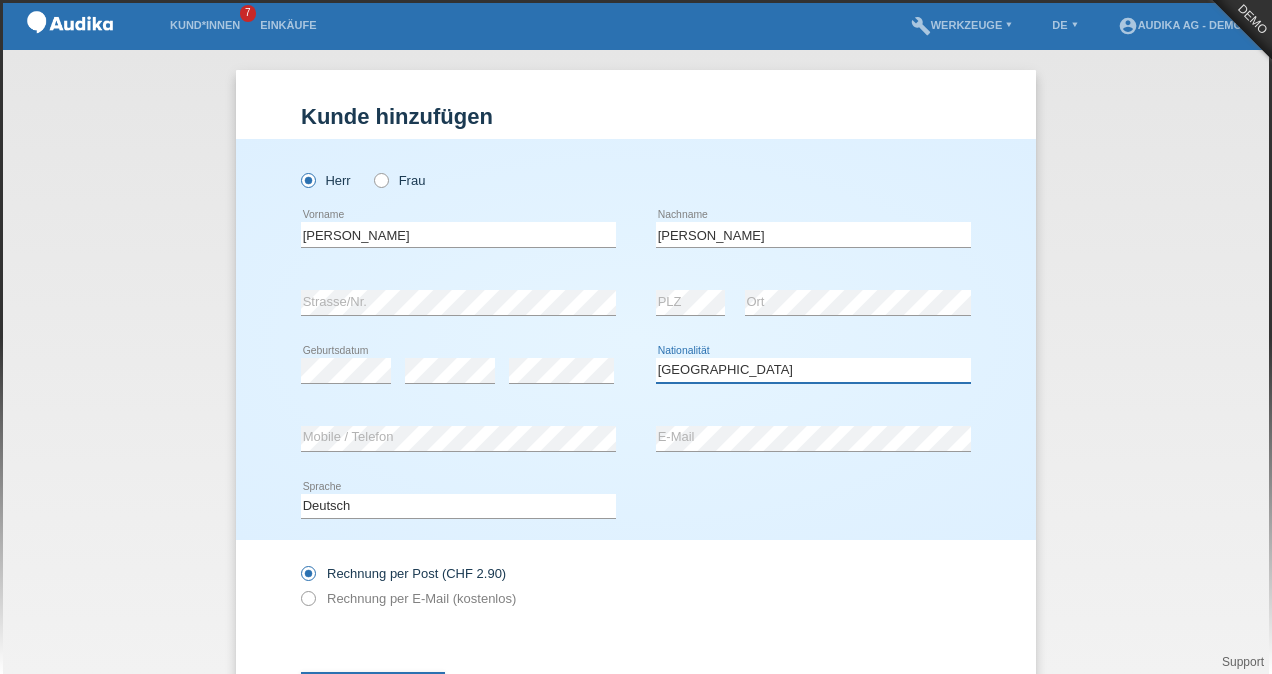 click on "Bitte auswählen...
Schweiz
Deutschland
Liechtenstein
Österreich
------------
Afghanistan
Ägypten
Åland
Albanien
Algerien" at bounding box center (813, 370) 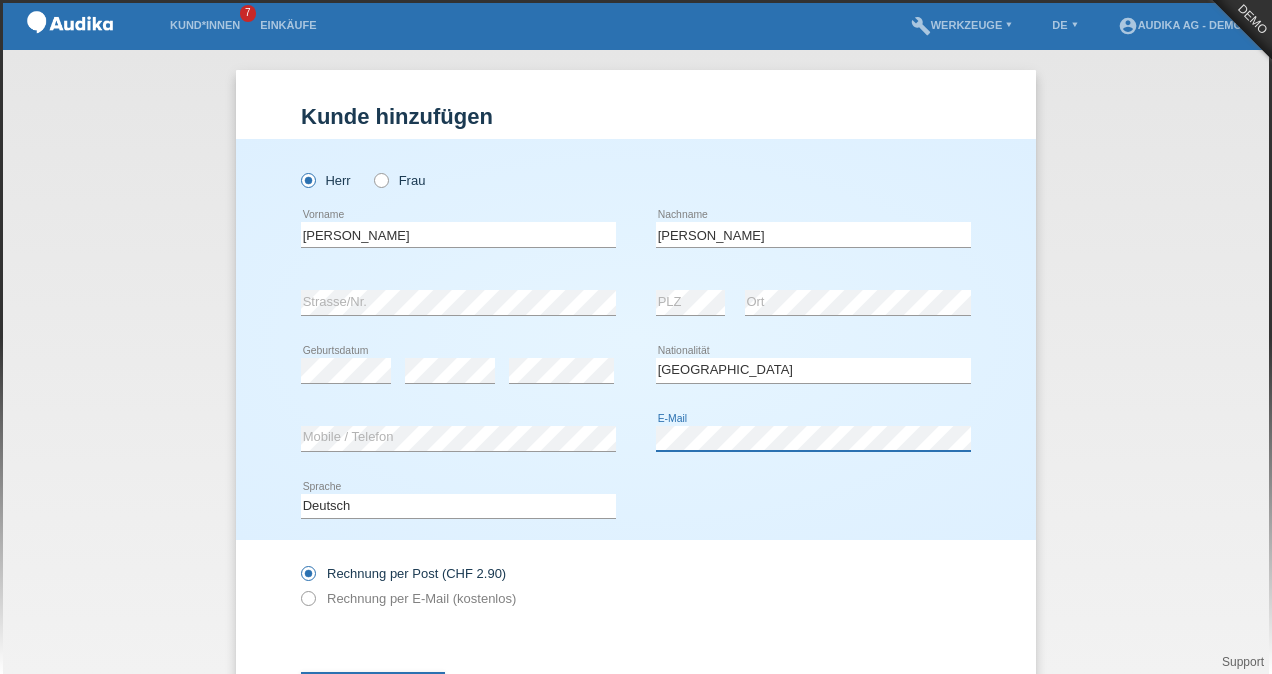 scroll, scrollTop: 93, scrollLeft: 0, axis: vertical 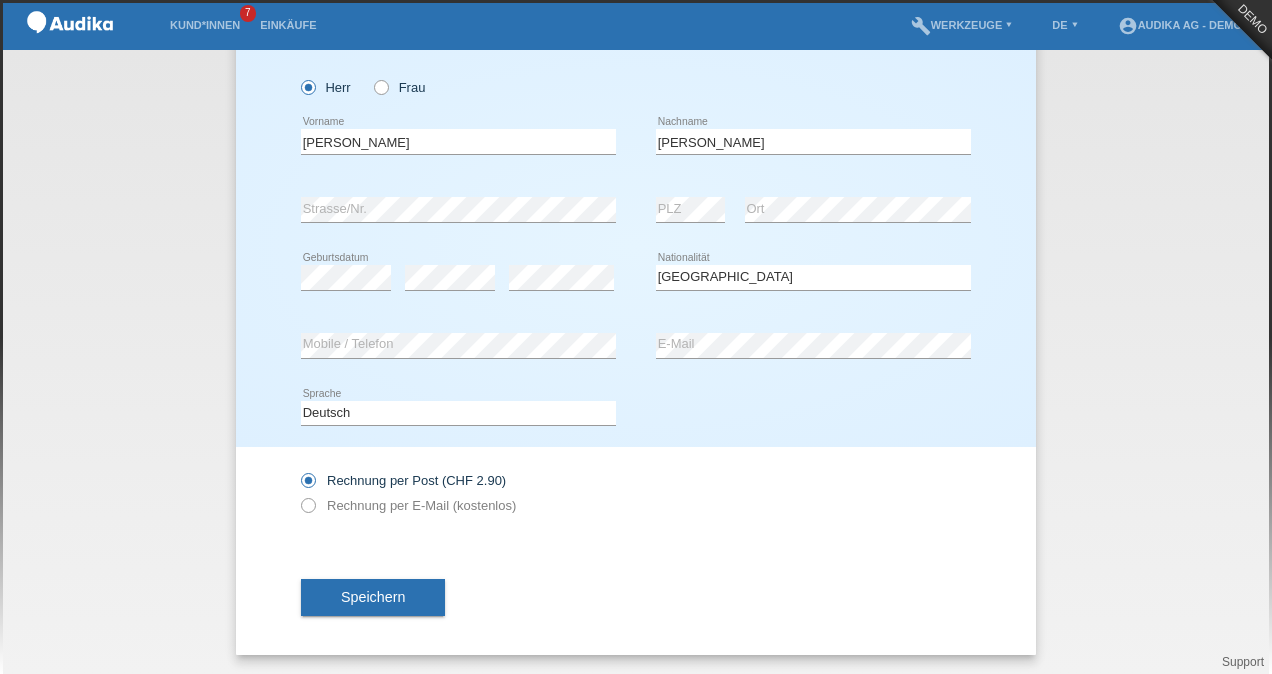 click at bounding box center [298, 495] 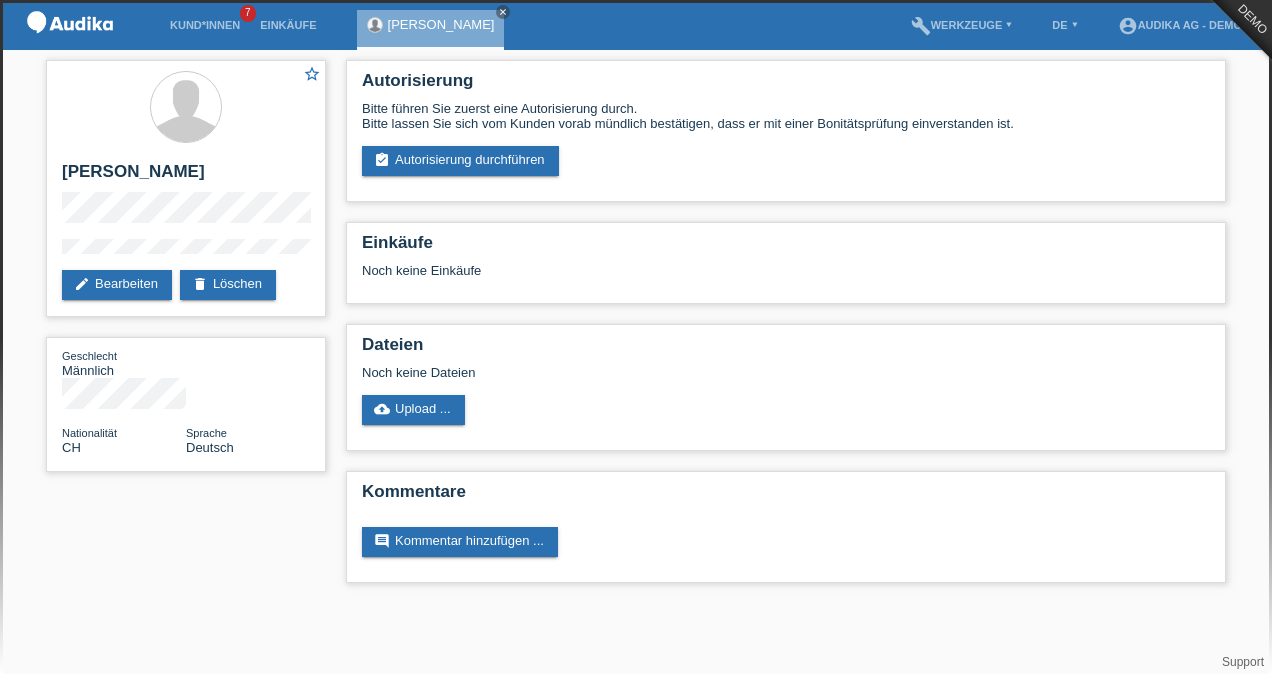 scroll, scrollTop: 0, scrollLeft: 0, axis: both 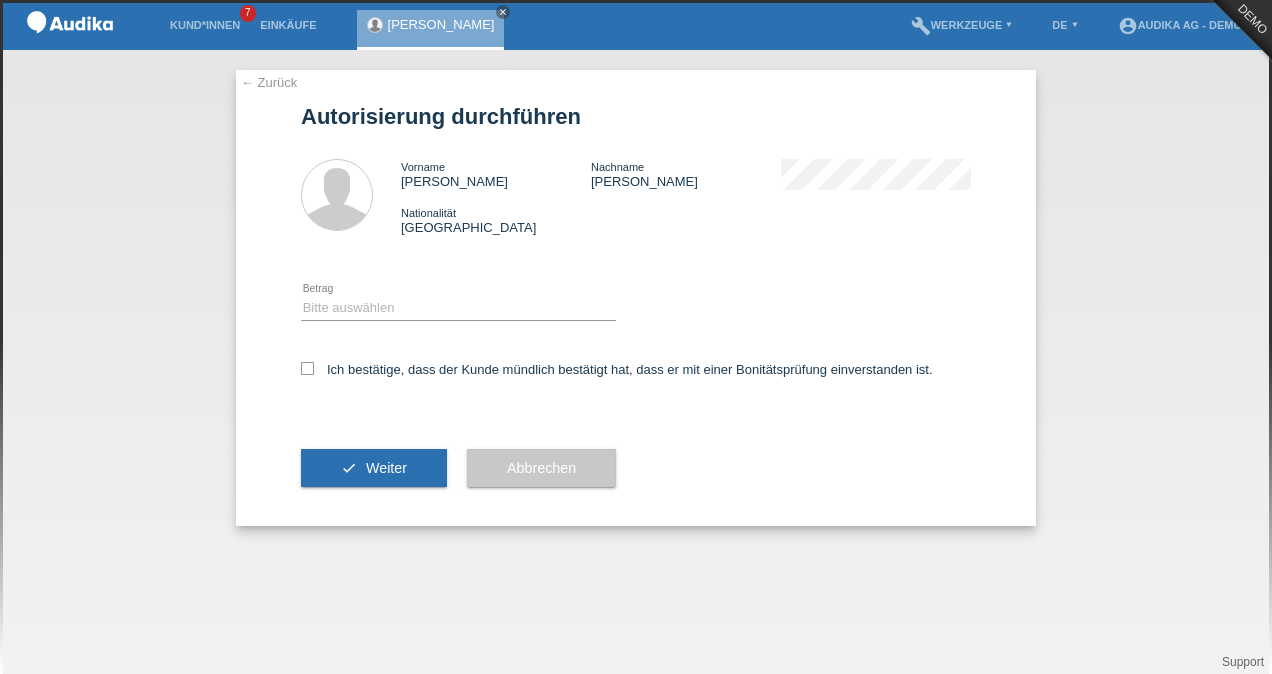 click on "Abbrechen" at bounding box center [541, 468] 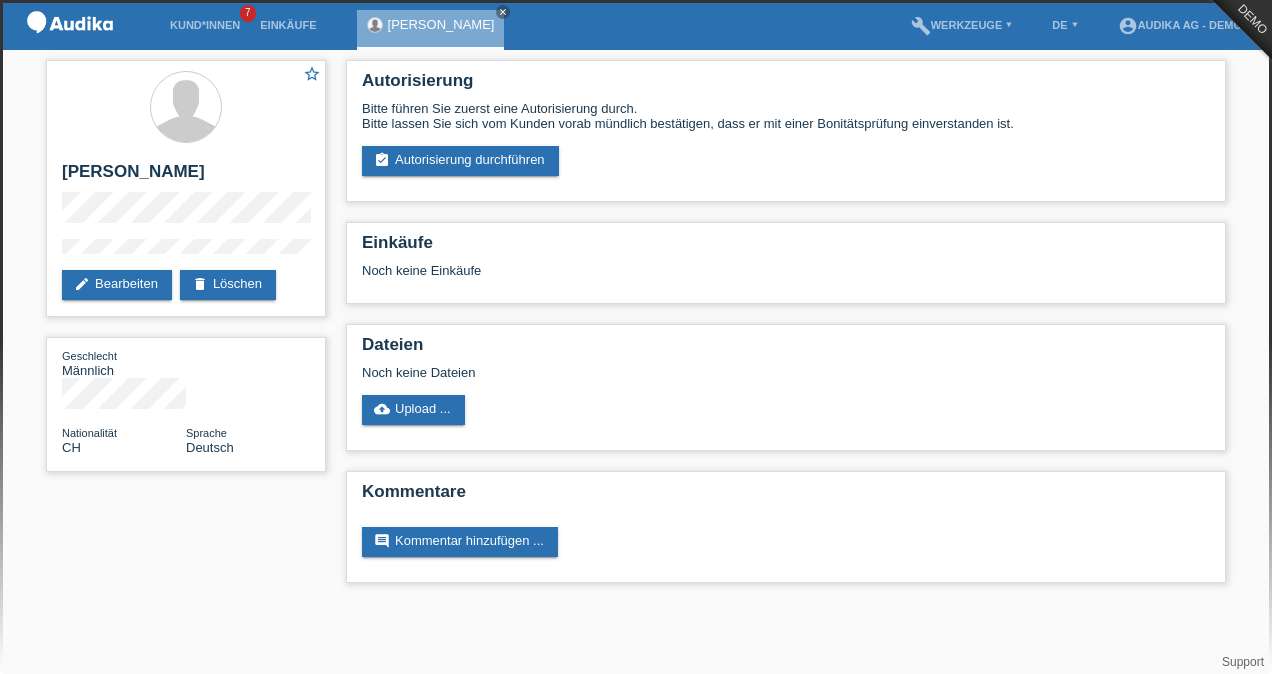 scroll, scrollTop: 0, scrollLeft: 0, axis: both 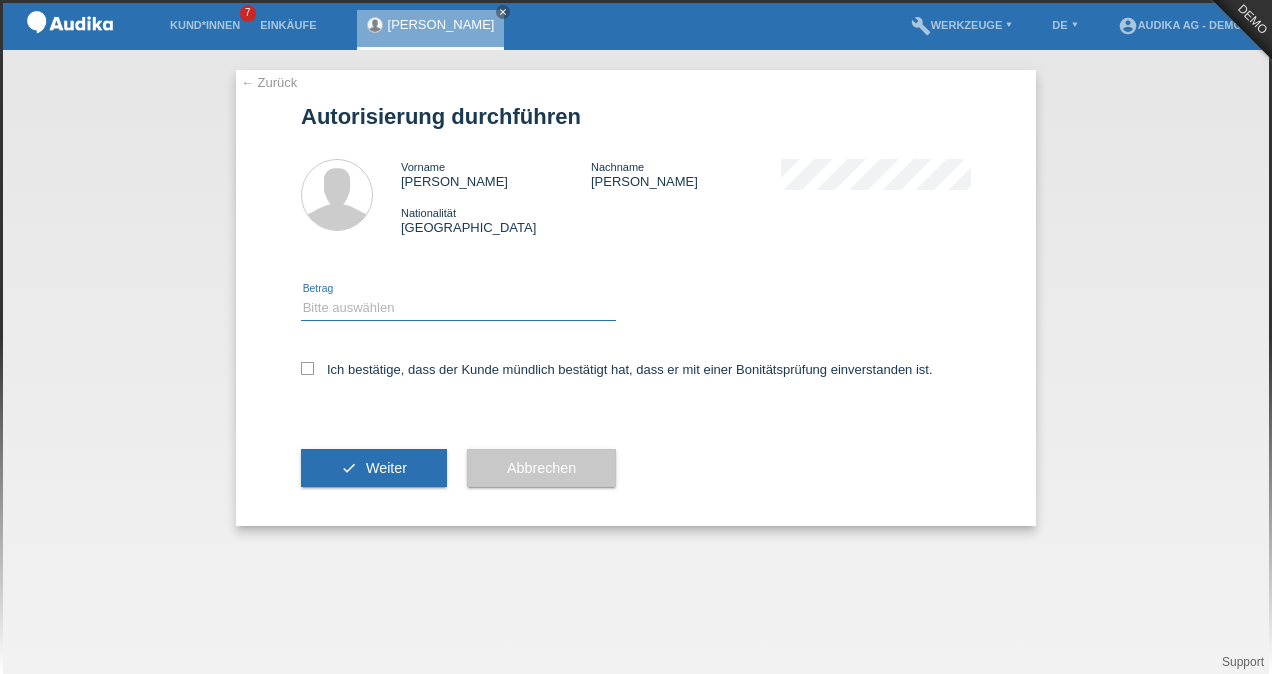 click on "Bitte auswählen
CHF 1.00 - CHF 499.00
CHF 500.00 - CHF 1'999.00
CHF 2'000.00 - CHF 13'000.00" at bounding box center (458, 308) 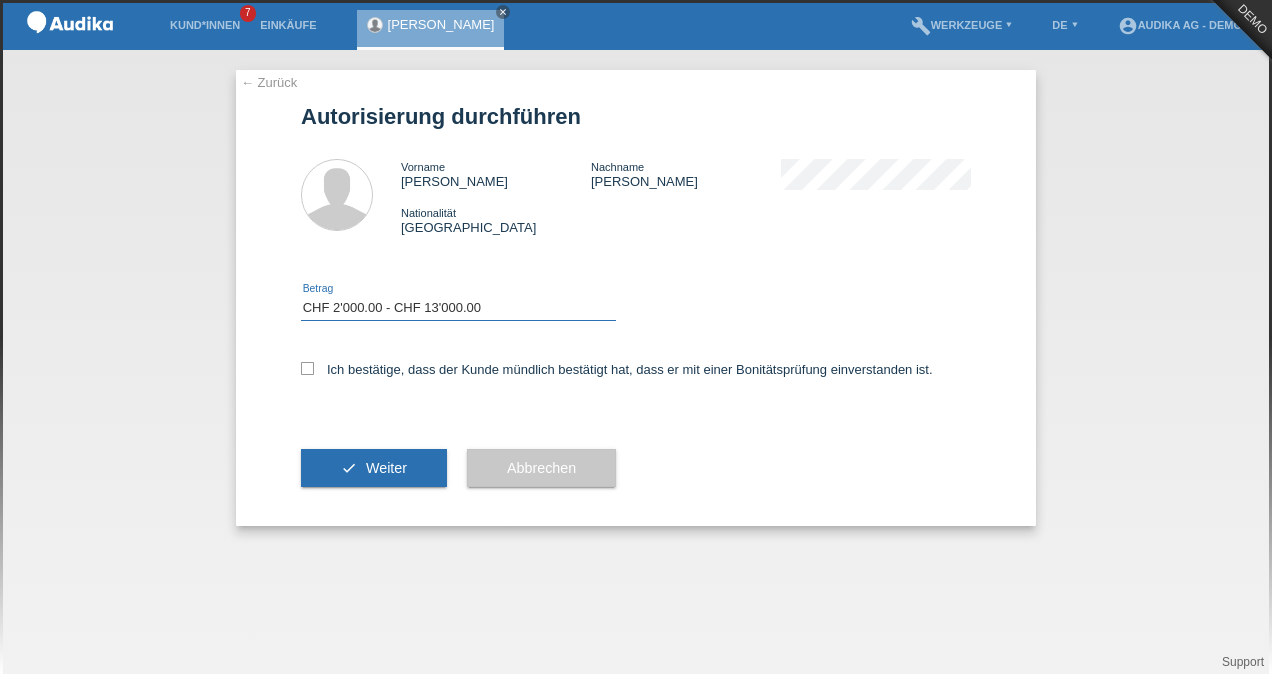 click on "Bitte auswählen
CHF 1.00 - CHF 499.00
CHF 500.00 - CHF 1'999.00
CHF 2'000.00 - CHF 13'000.00" at bounding box center (458, 308) 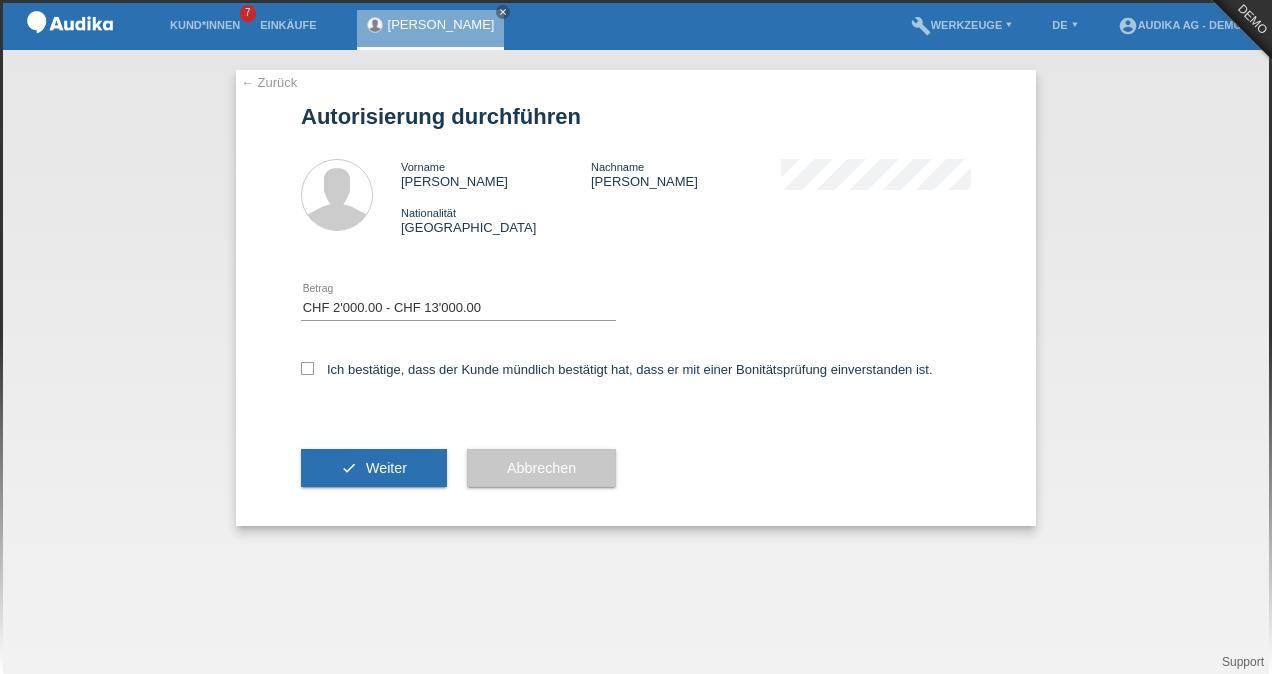 click at bounding box center (307, 368) 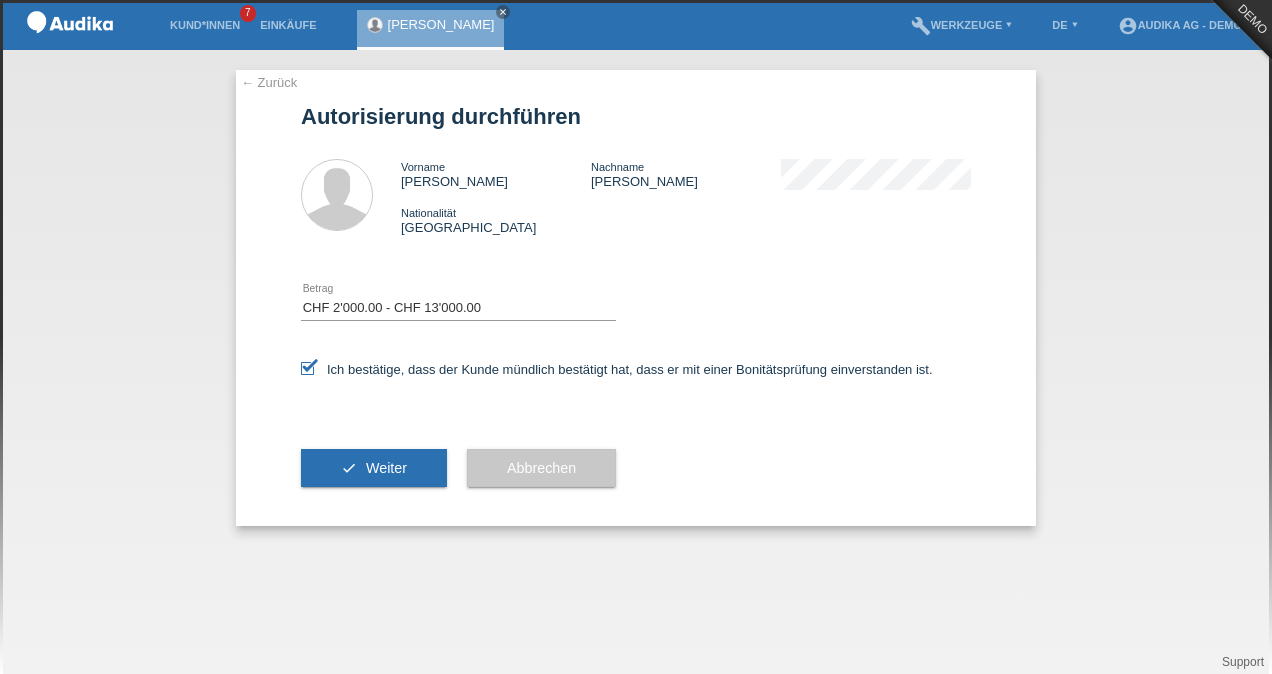 click on "check   Weiter" at bounding box center [374, 468] 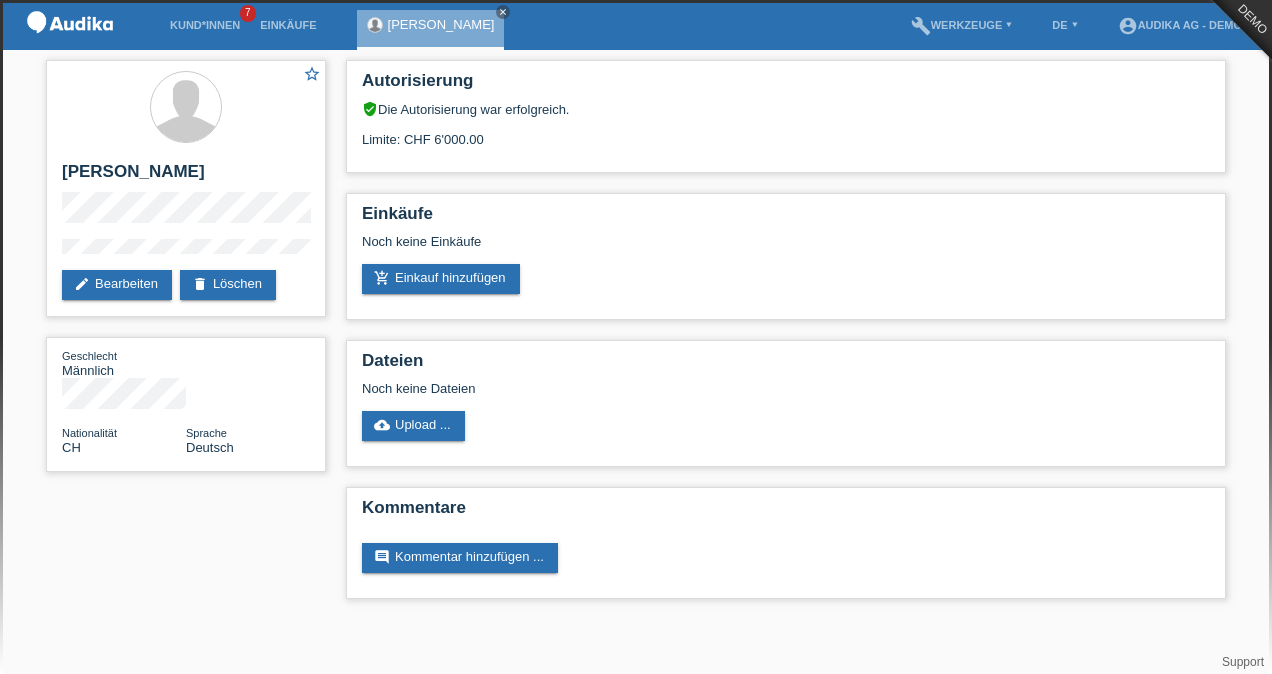 scroll, scrollTop: 0, scrollLeft: 0, axis: both 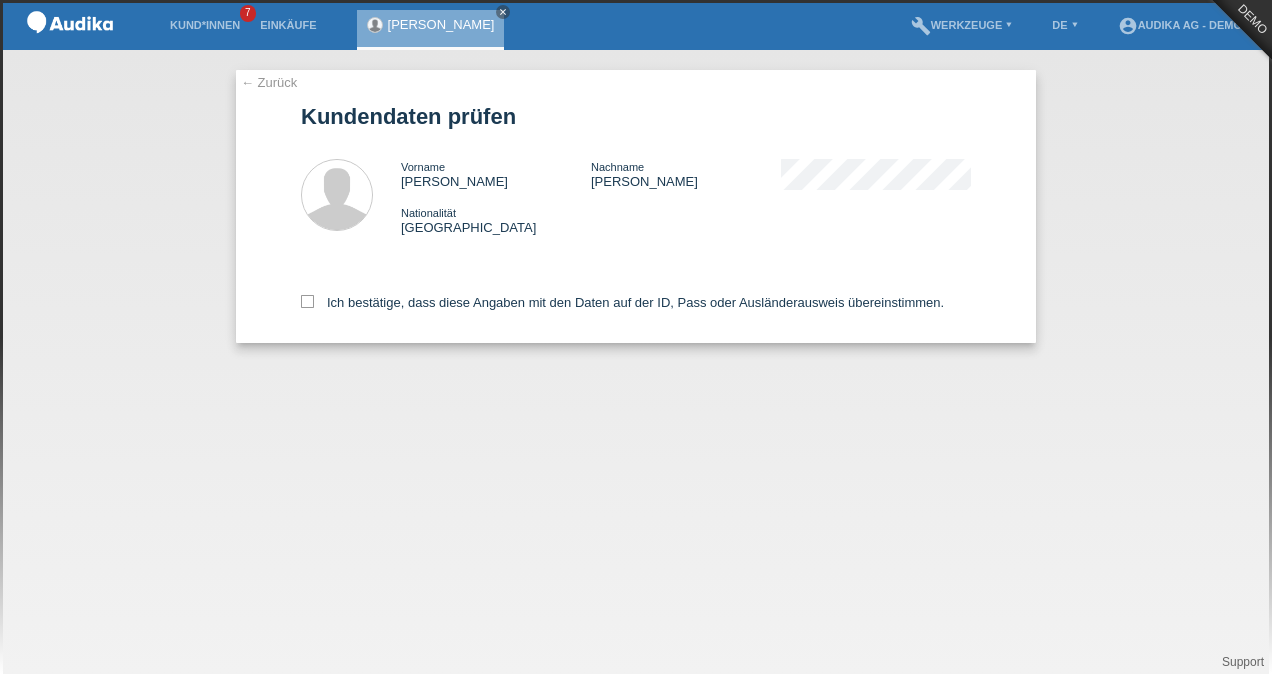 click at bounding box center [307, 301] 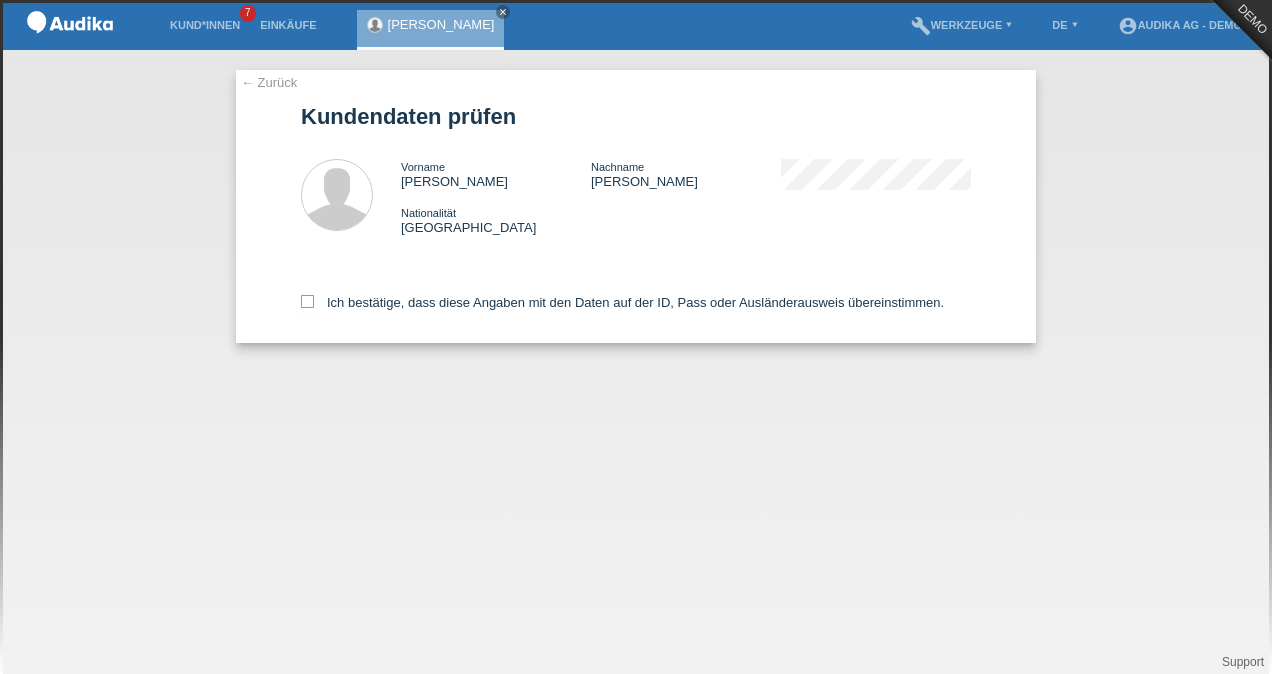 checkbox on "true" 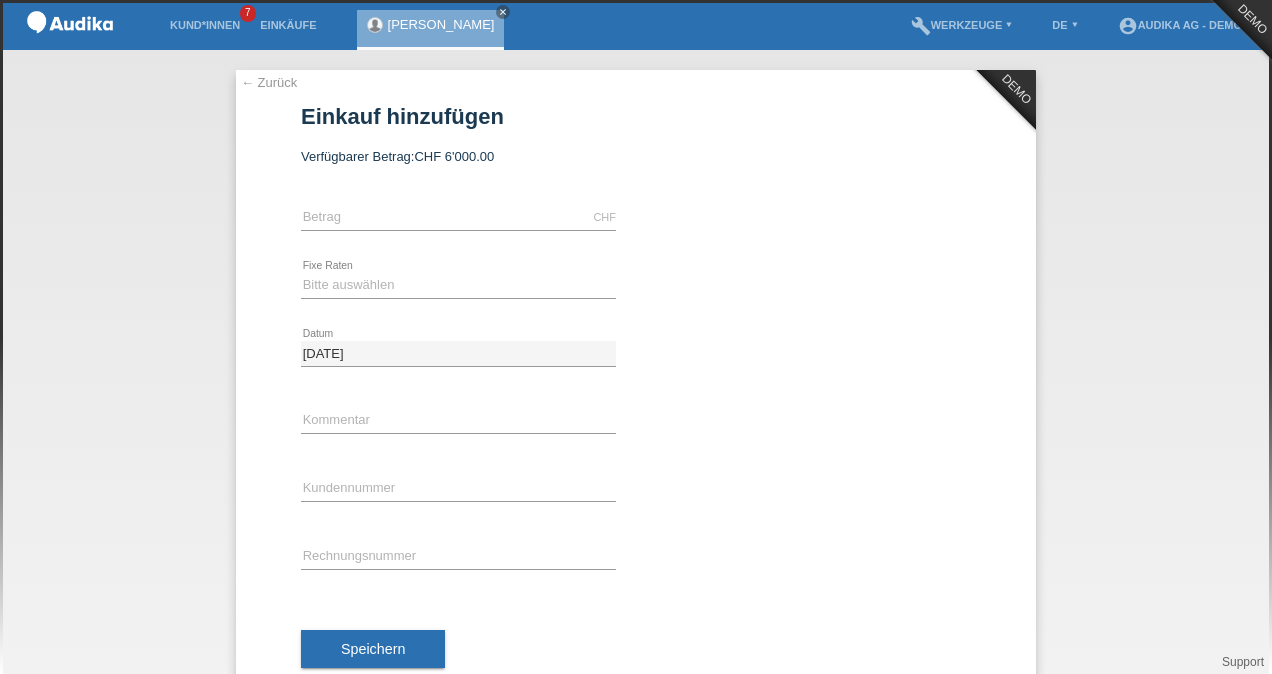 scroll, scrollTop: 0, scrollLeft: 0, axis: both 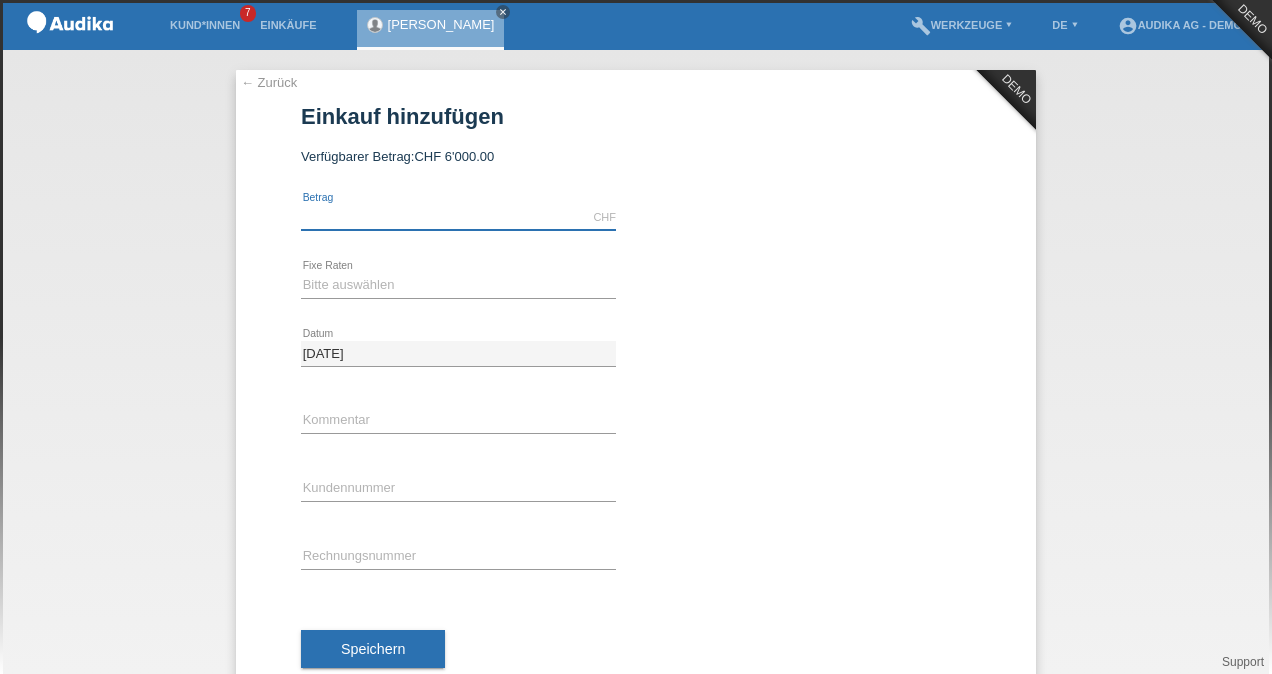 click at bounding box center [458, 217] 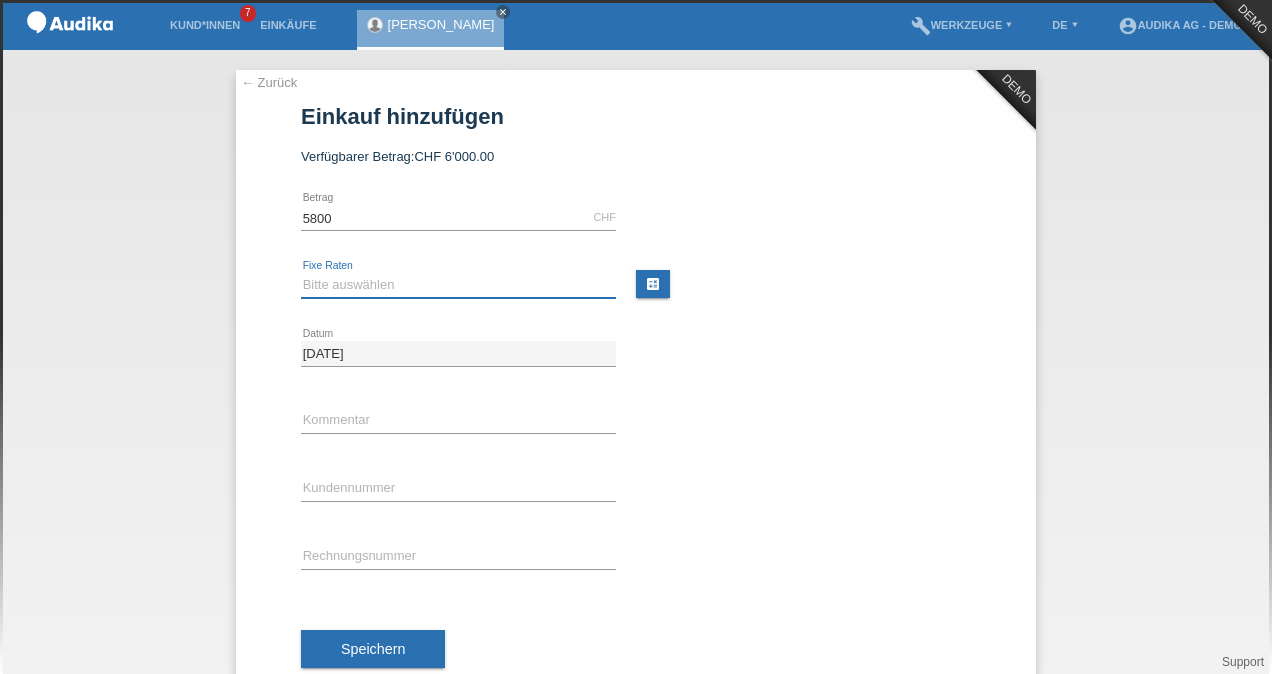 type on "5800.00" 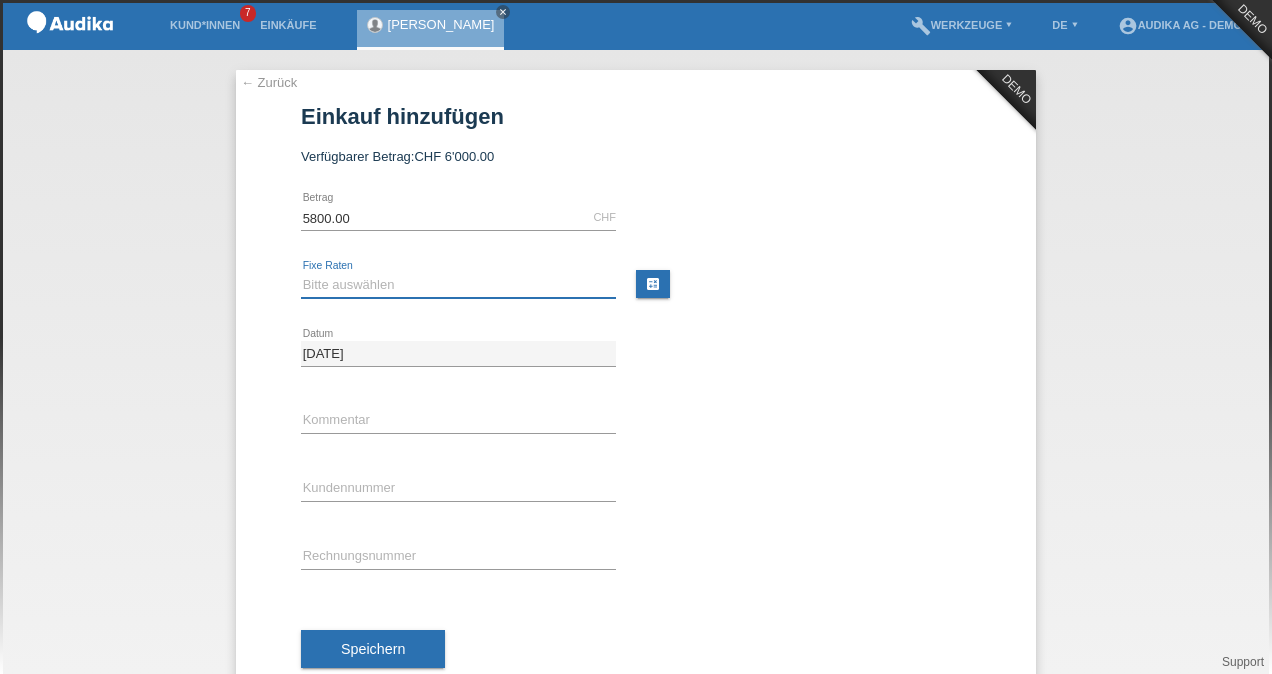 click on "Bitte auswählen
12 Raten
24 Raten" at bounding box center [458, 285] 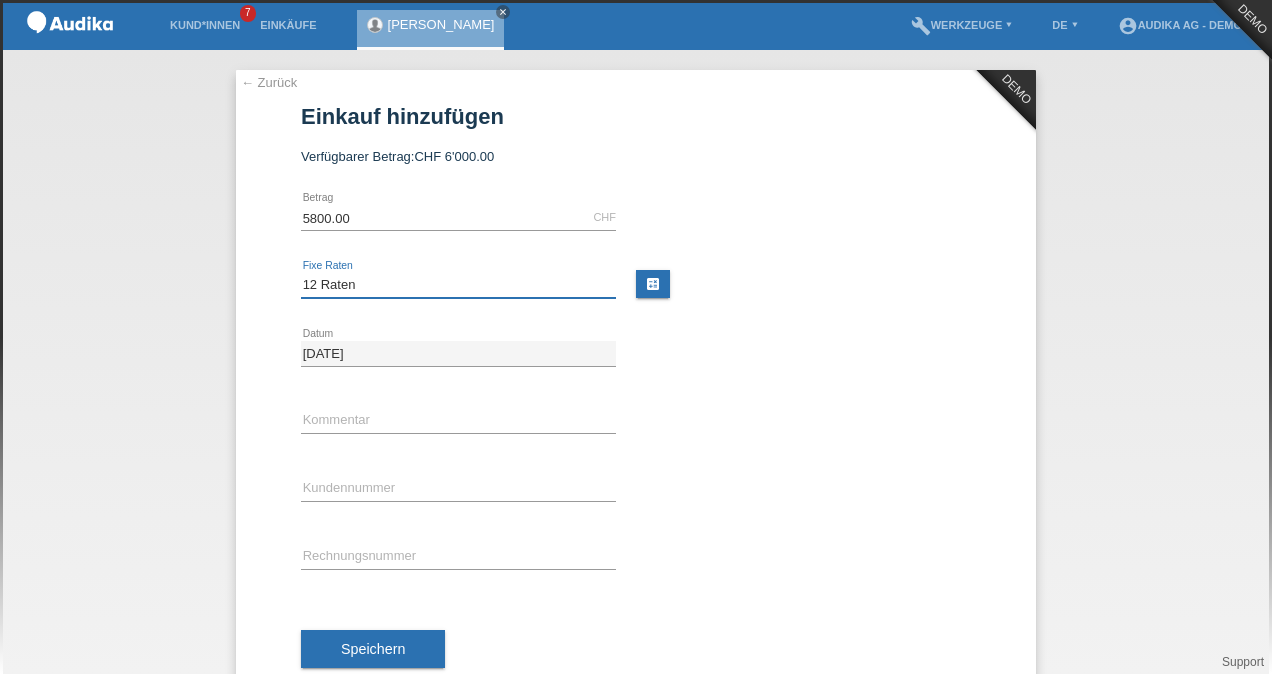 click on "Bitte auswählen
12 Raten
24 Raten" at bounding box center [458, 285] 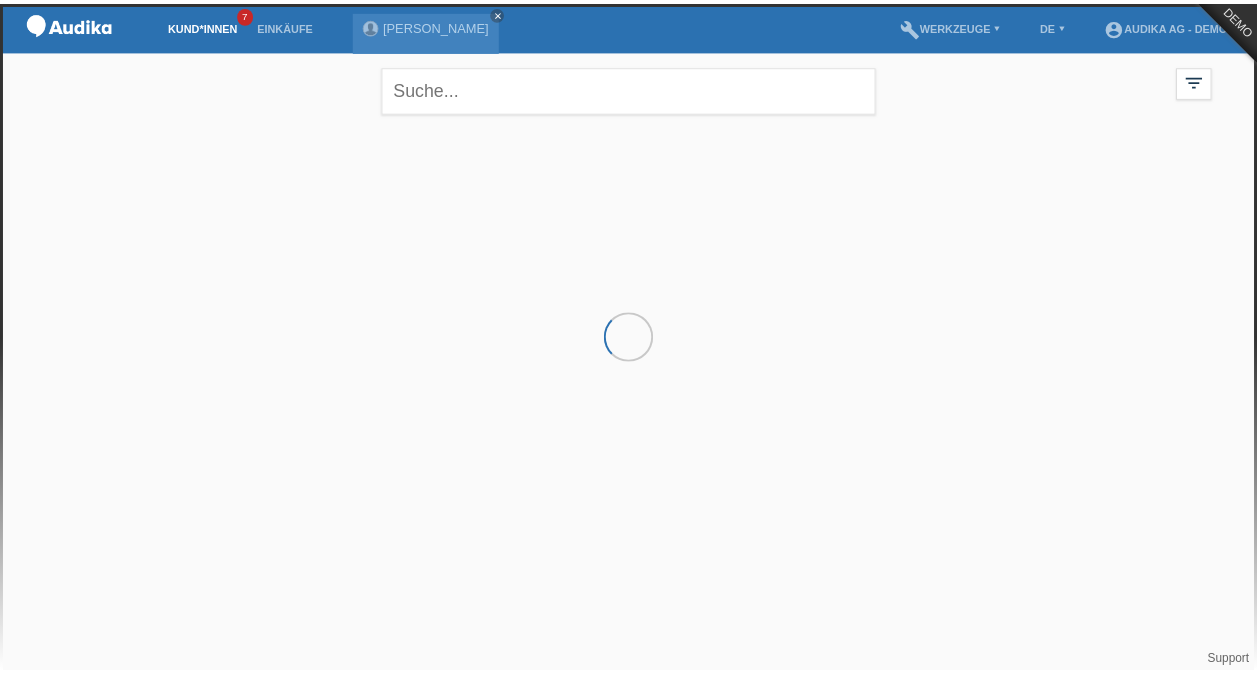 scroll, scrollTop: 0, scrollLeft: 0, axis: both 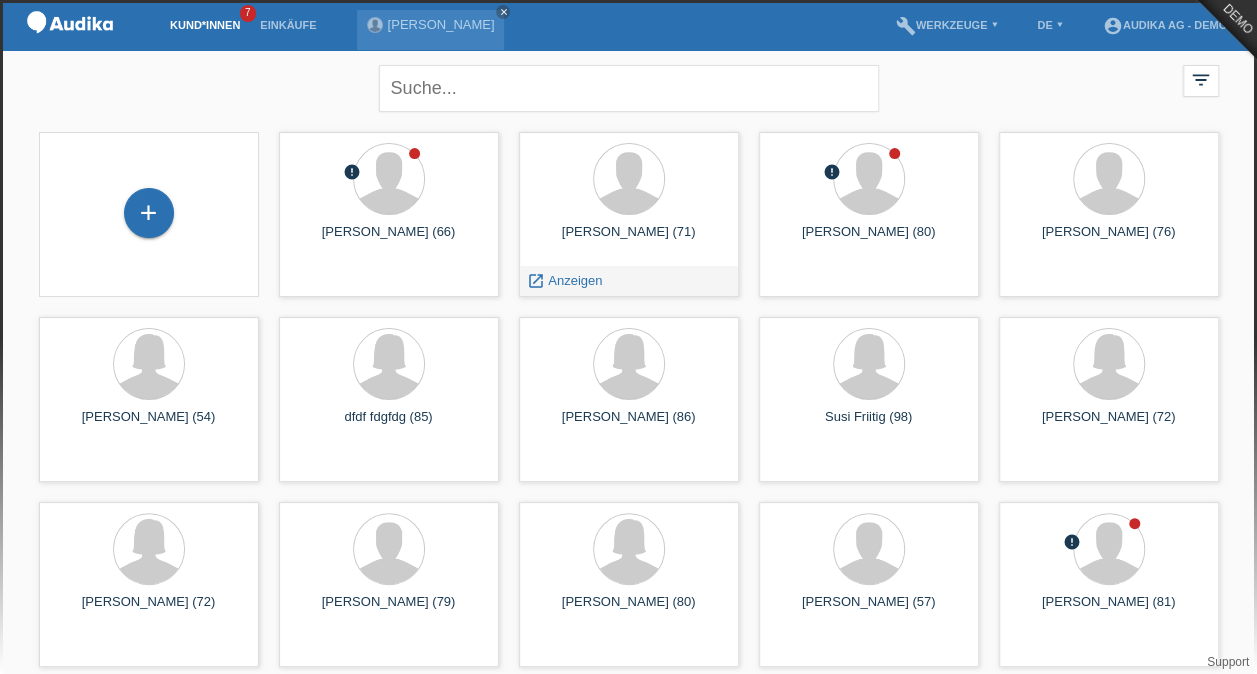 click on "Anzeigen" at bounding box center (575, 280) 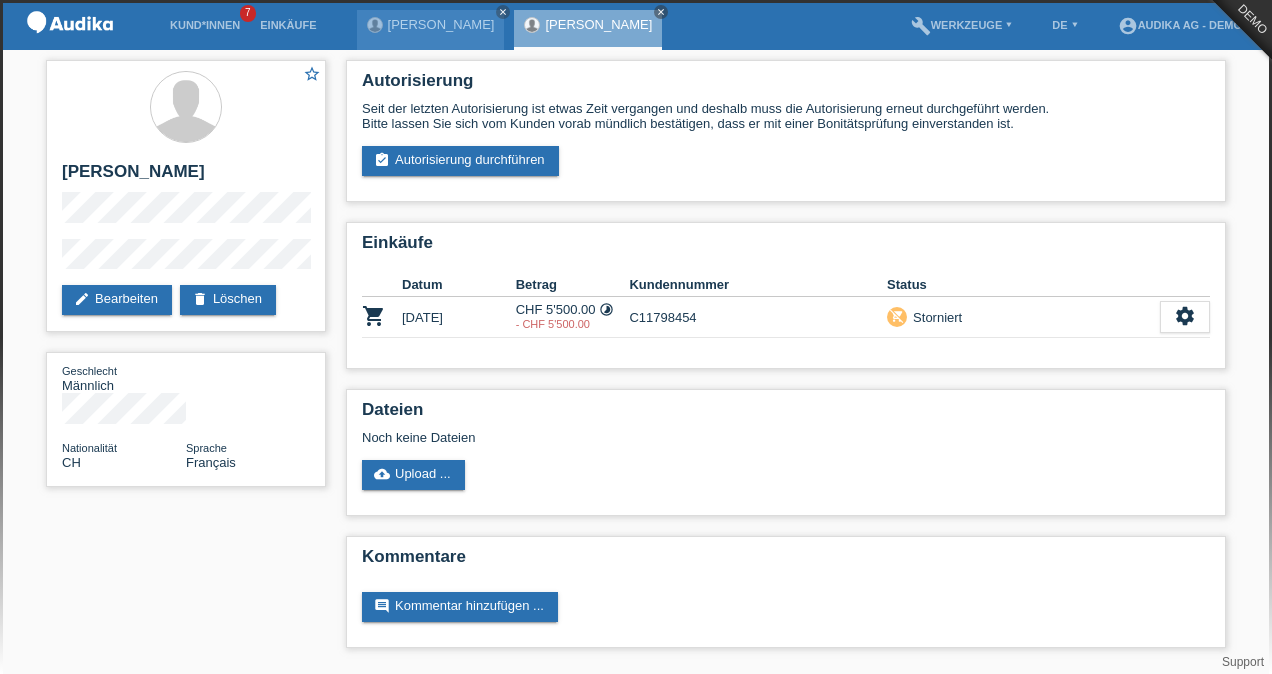 scroll, scrollTop: 0, scrollLeft: 0, axis: both 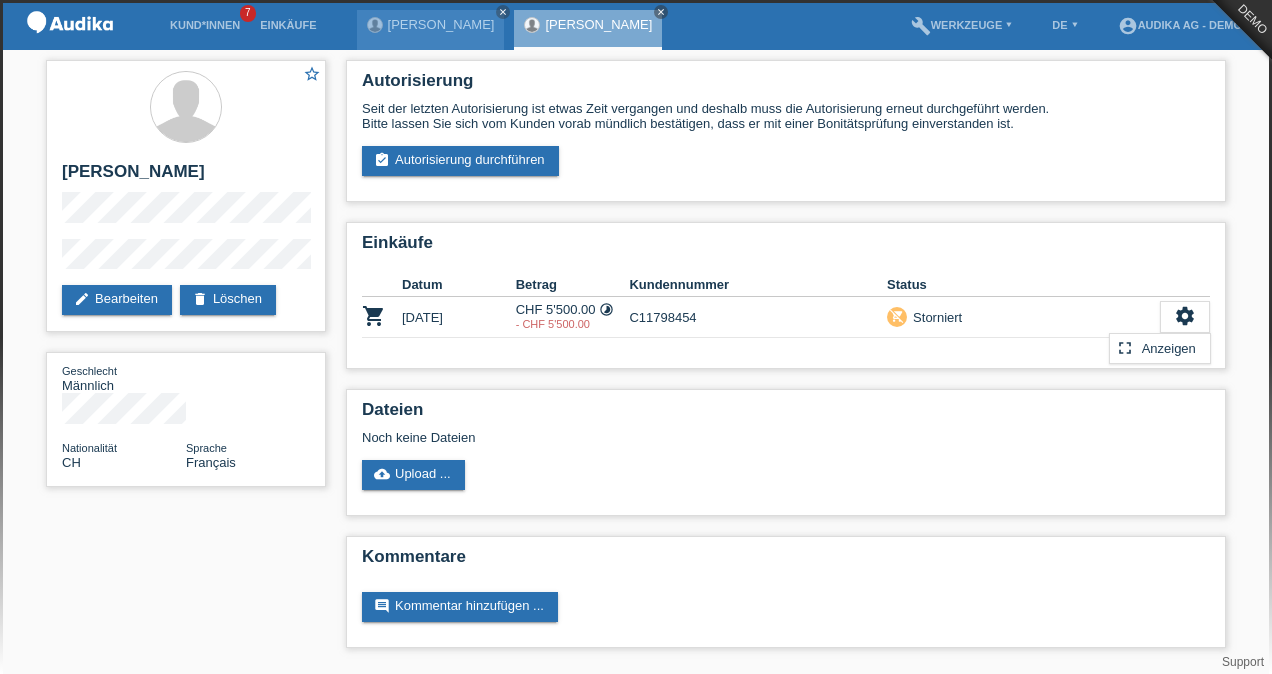 click on "[PERSON_NAME]" at bounding box center (441, 24) 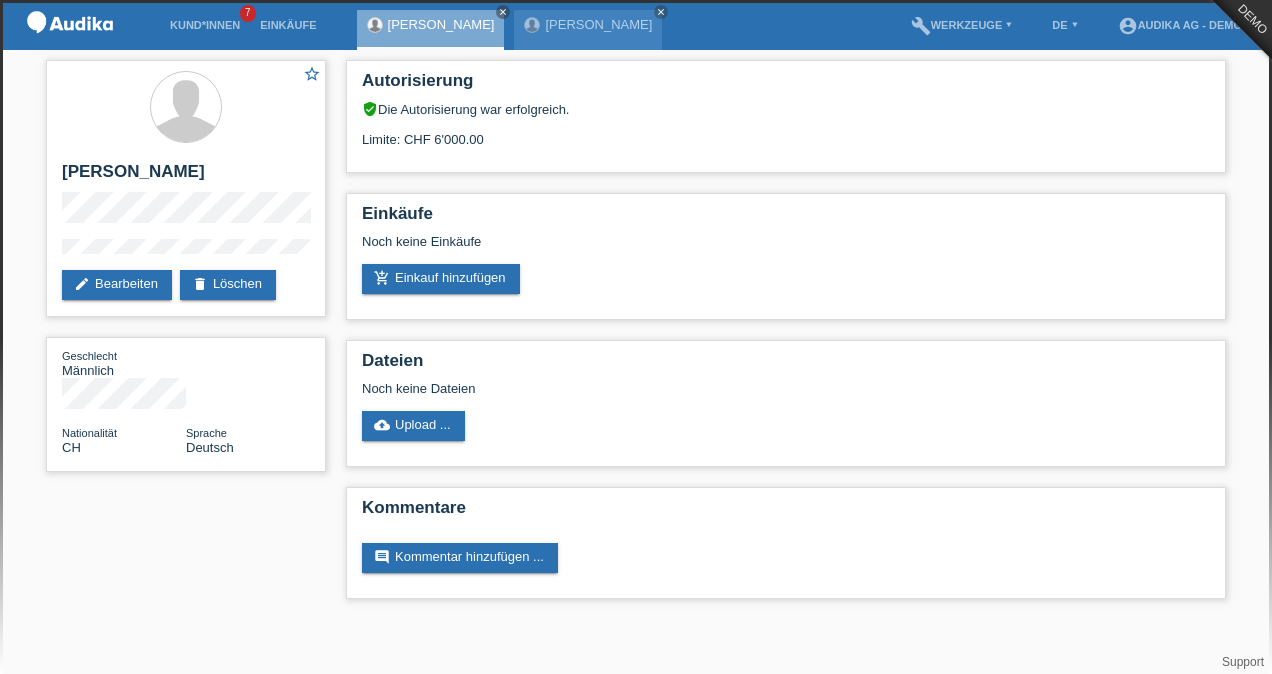 scroll, scrollTop: 0, scrollLeft: 0, axis: both 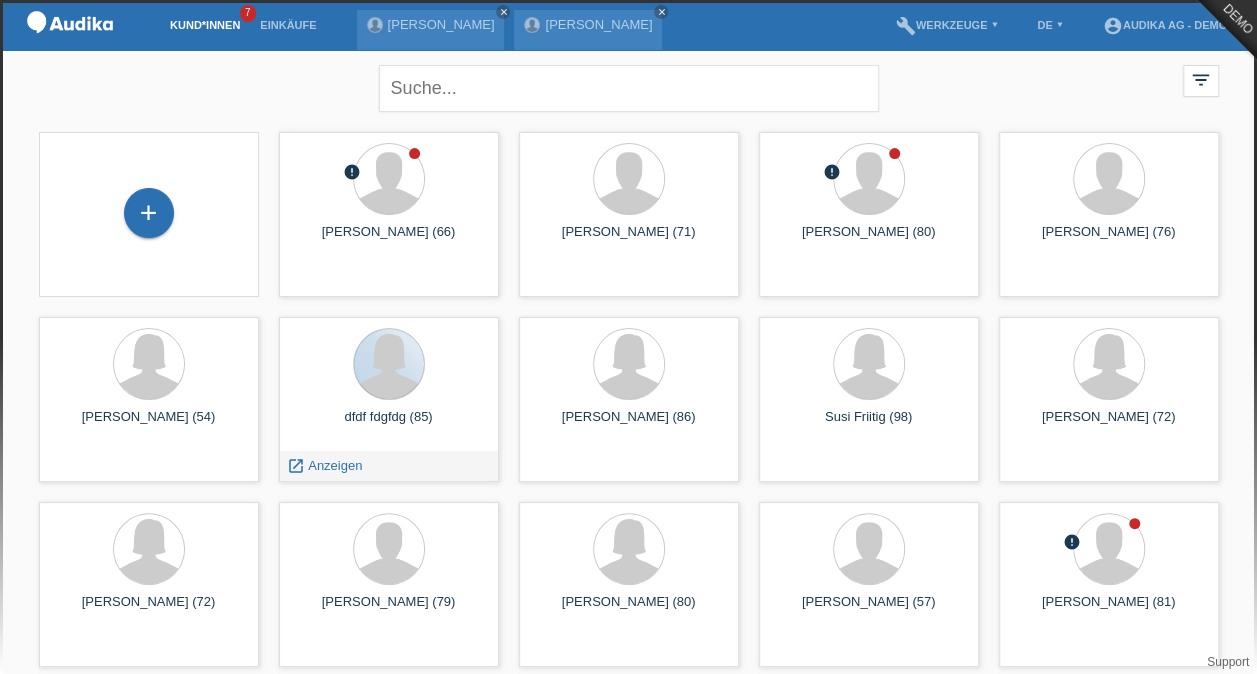 click at bounding box center [389, 364] 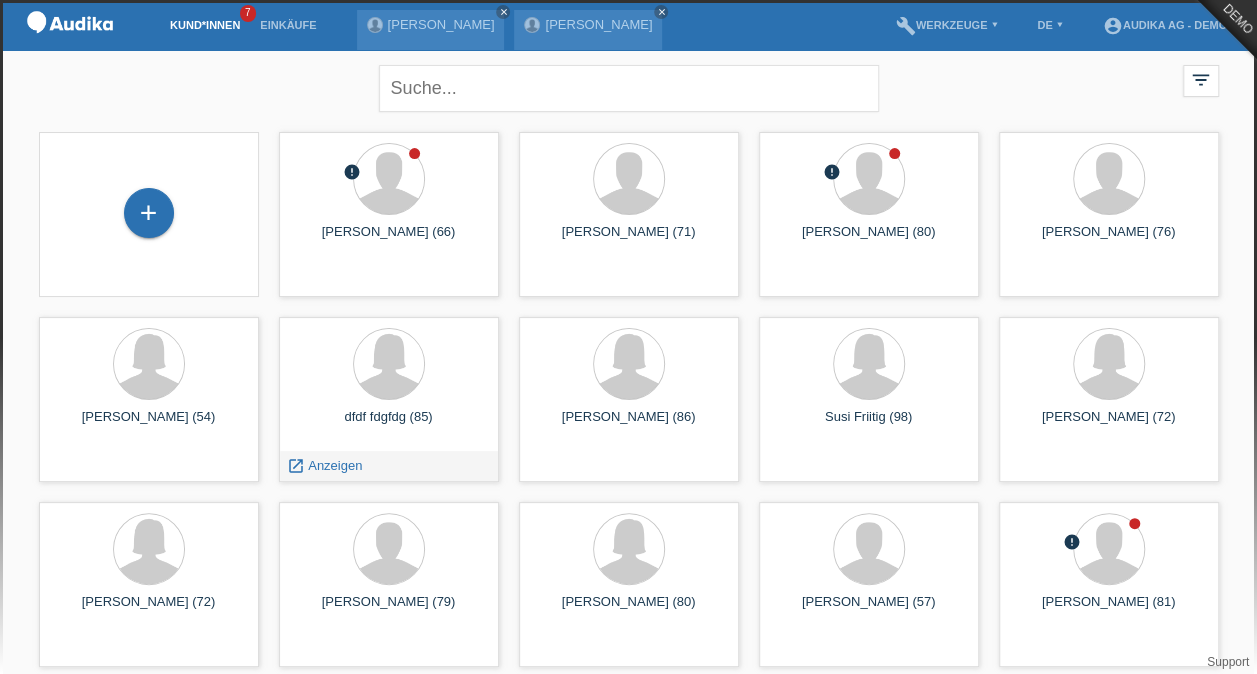 click on "Anzeigen" at bounding box center (335, 465) 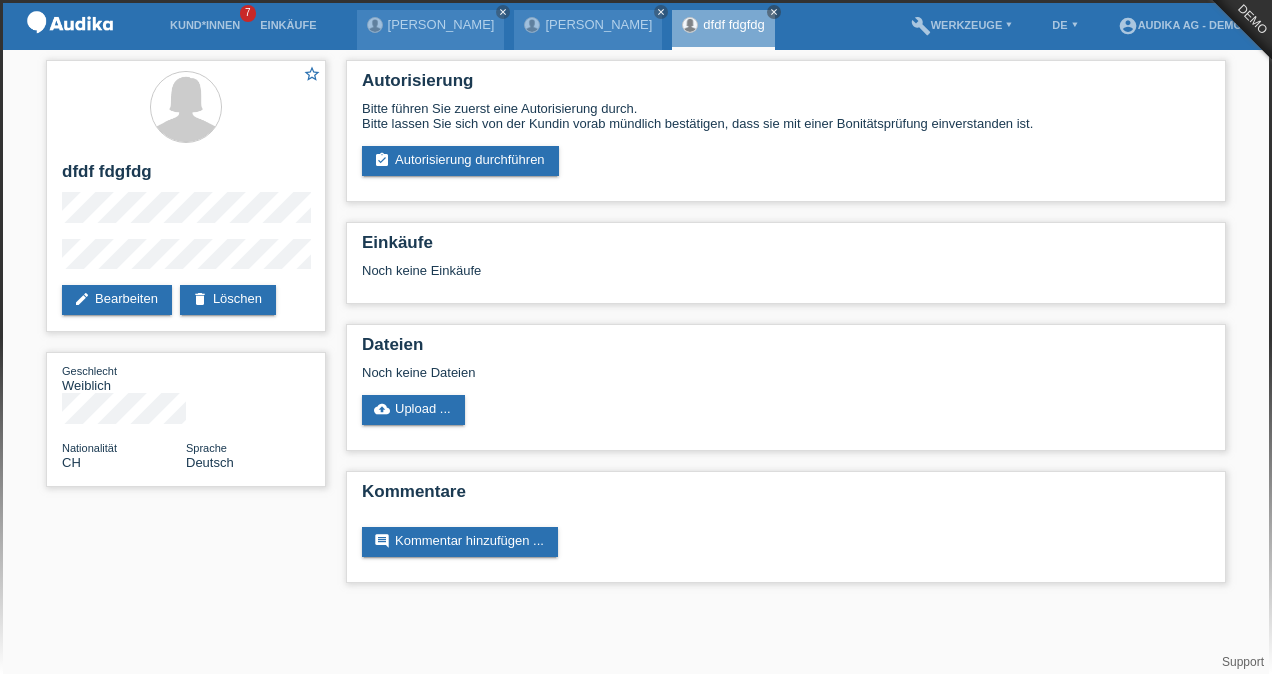 scroll, scrollTop: 0, scrollLeft: 0, axis: both 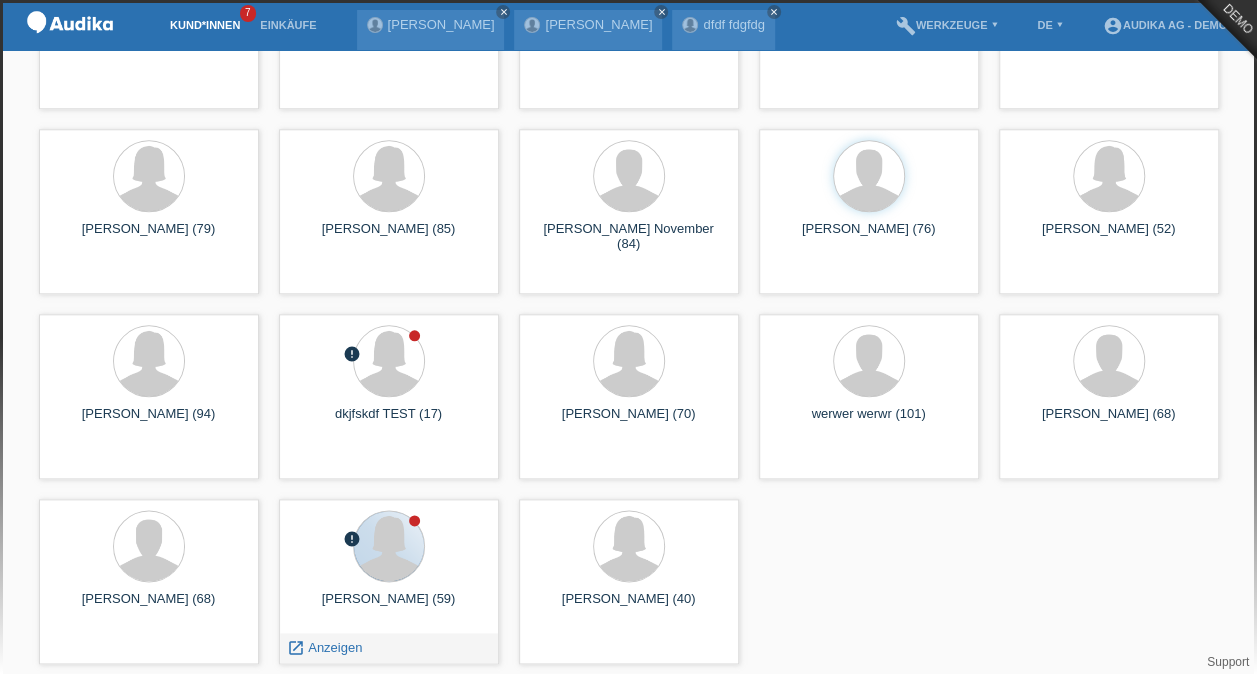 click at bounding box center (389, 546) 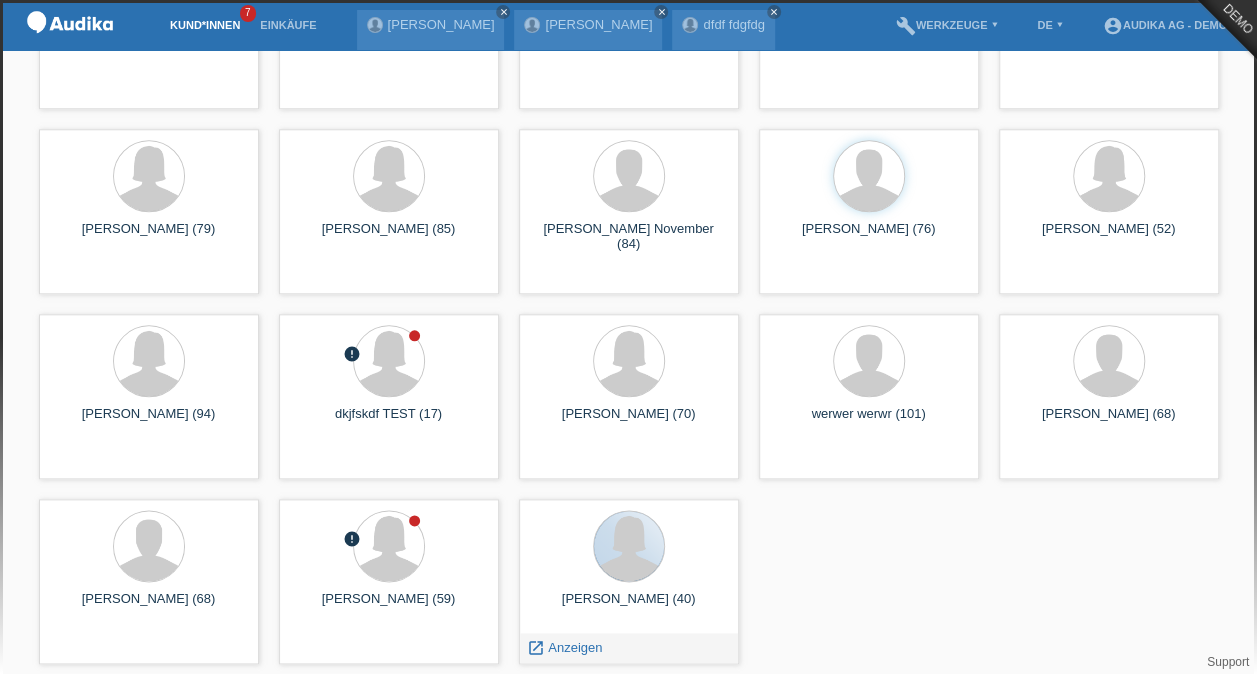 click at bounding box center (629, 546) 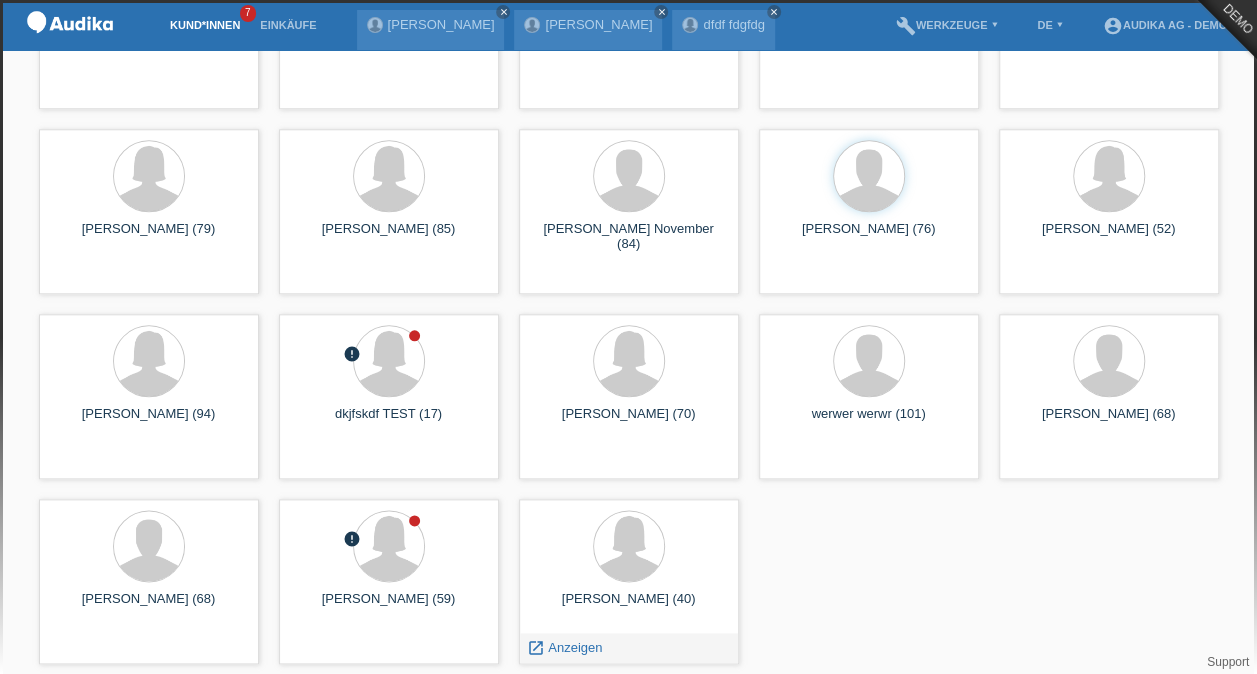 click on "Anzeigen" at bounding box center [575, 647] 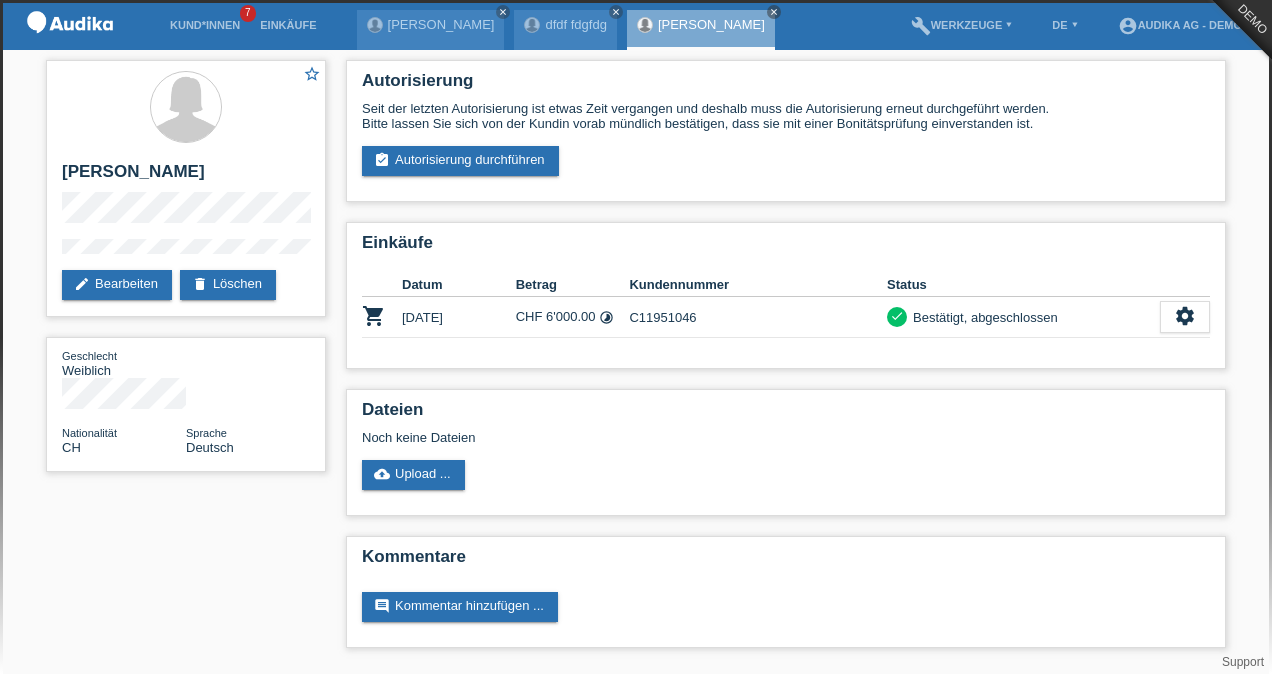 scroll, scrollTop: 0, scrollLeft: 0, axis: both 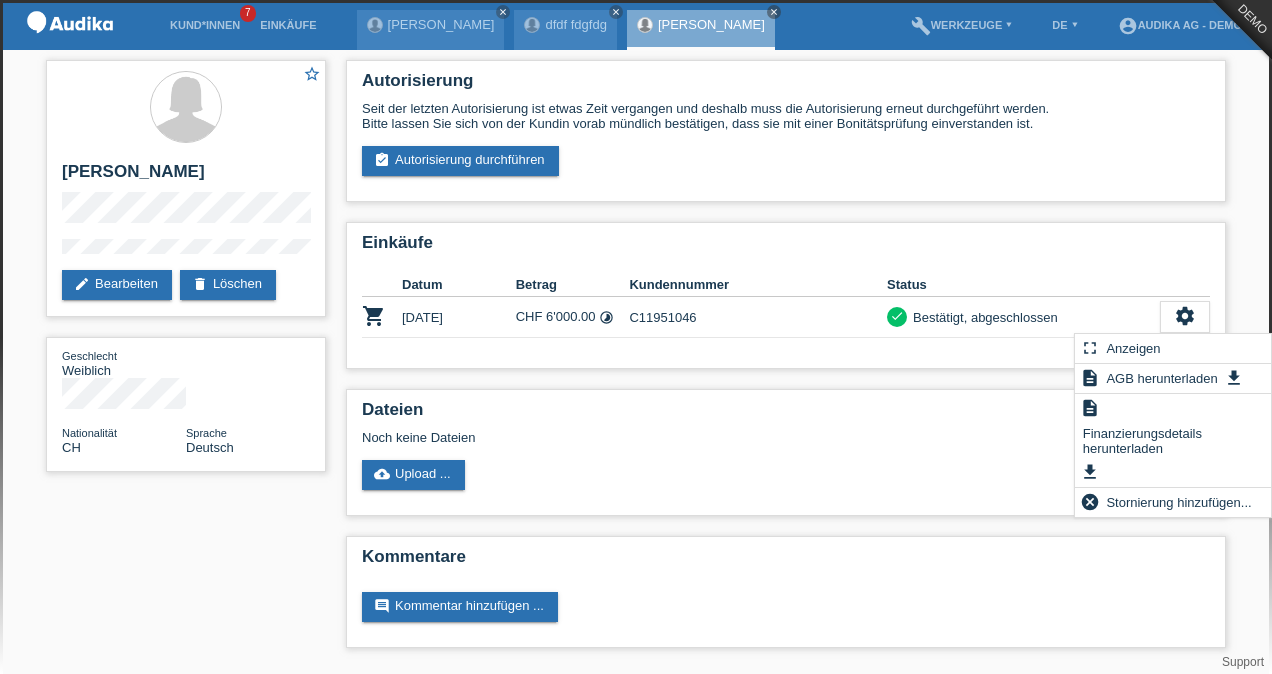 click on "AGB herunterladen" at bounding box center (1161, 378) 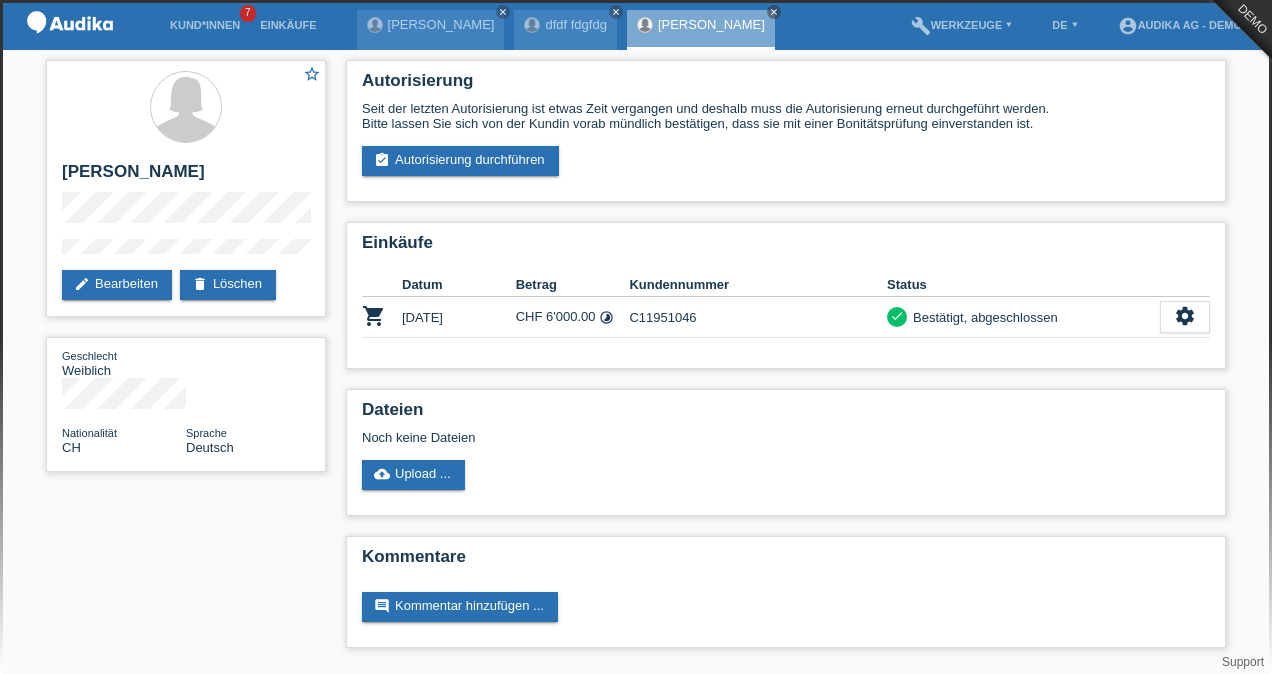 click on "settings" at bounding box center (1185, 316) 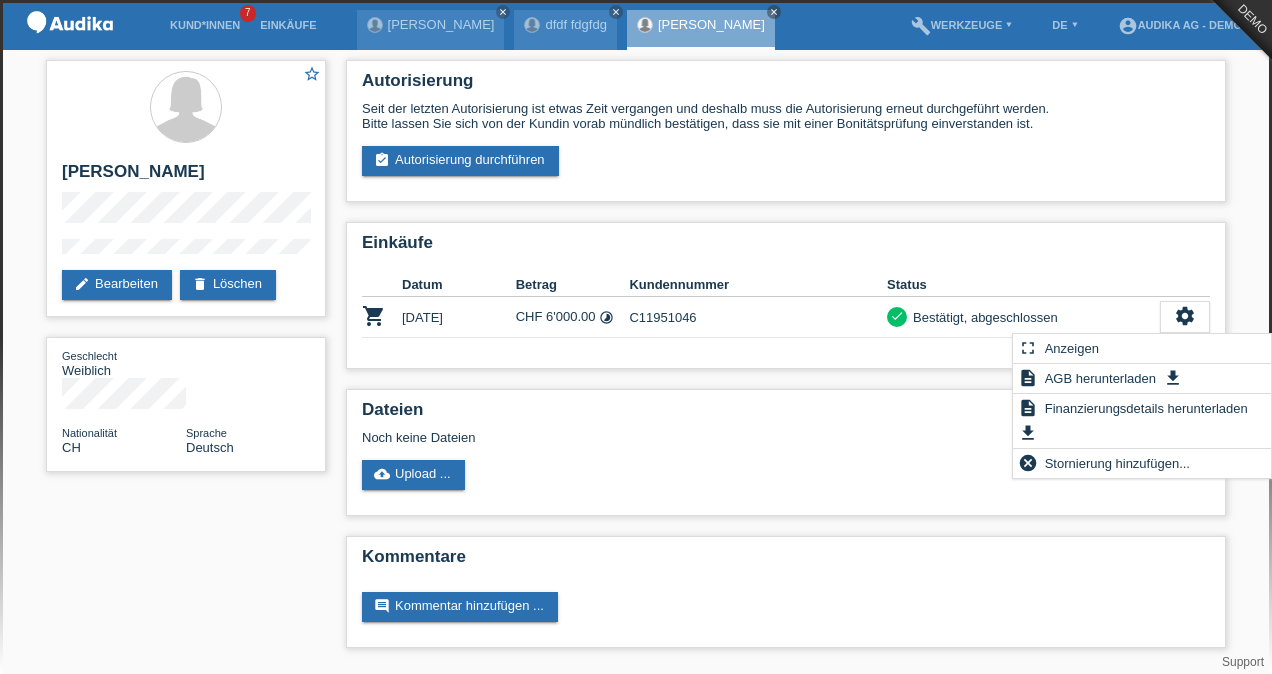 click on "Finanzierungsdetails herunterladen" at bounding box center [1146, 408] 